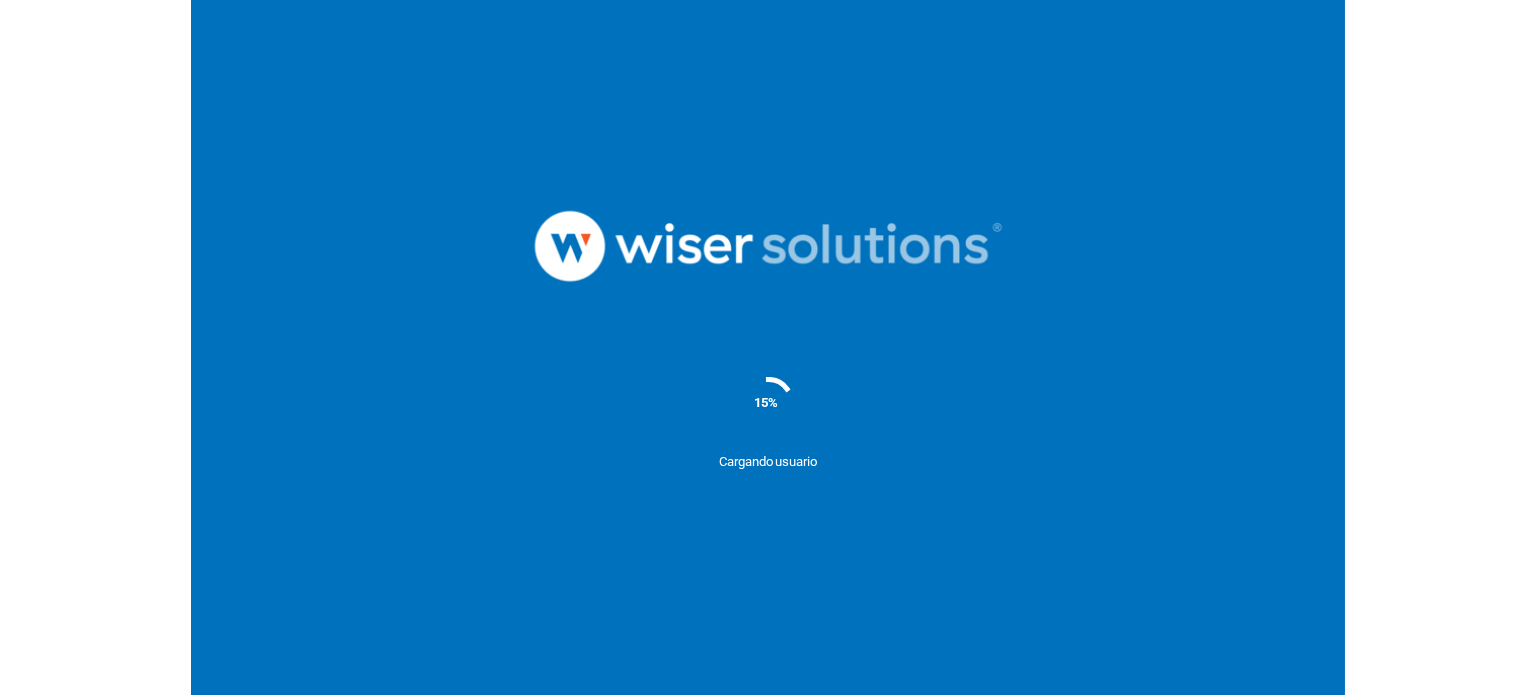 scroll, scrollTop: 0, scrollLeft: 0, axis: both 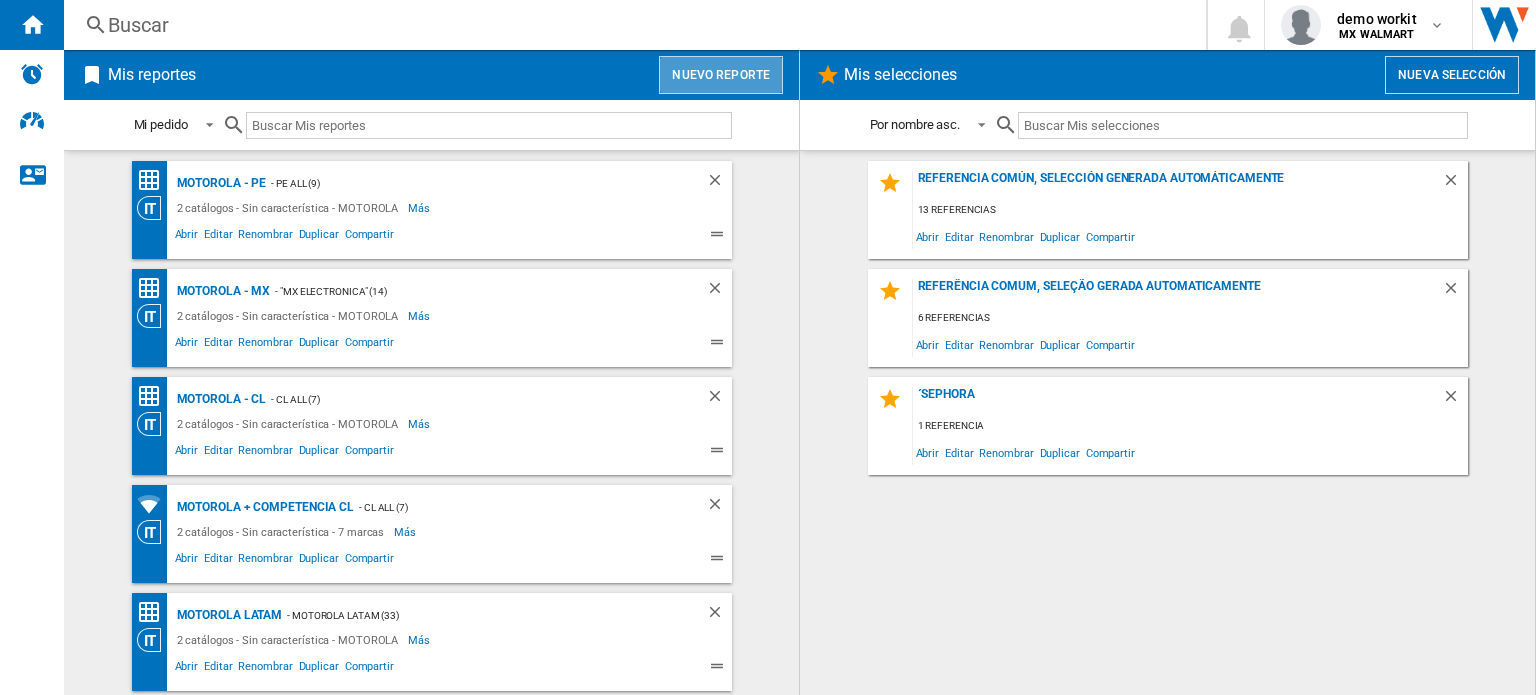 click on "Nuevo reporte" at bounding box center (721, 75) 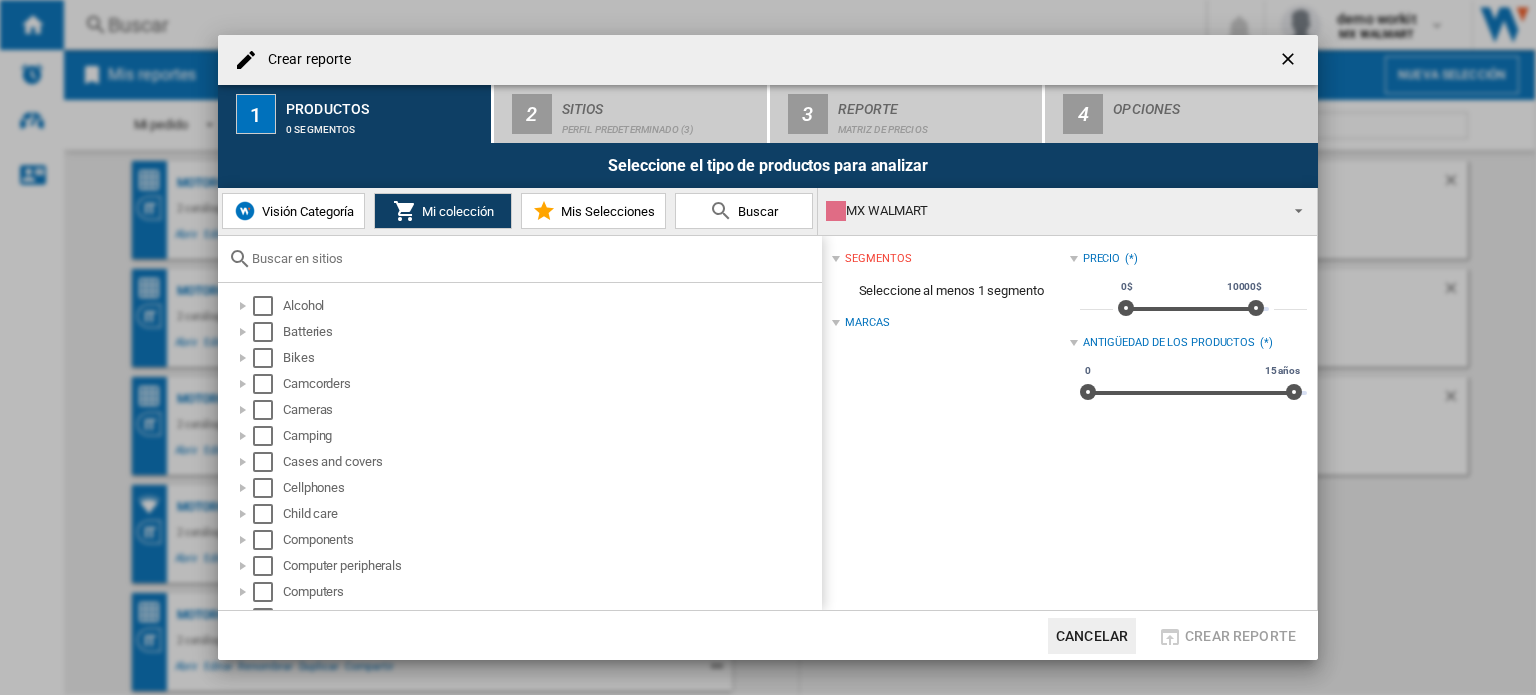 click on "Batteries" at bounding box center [551, 332] 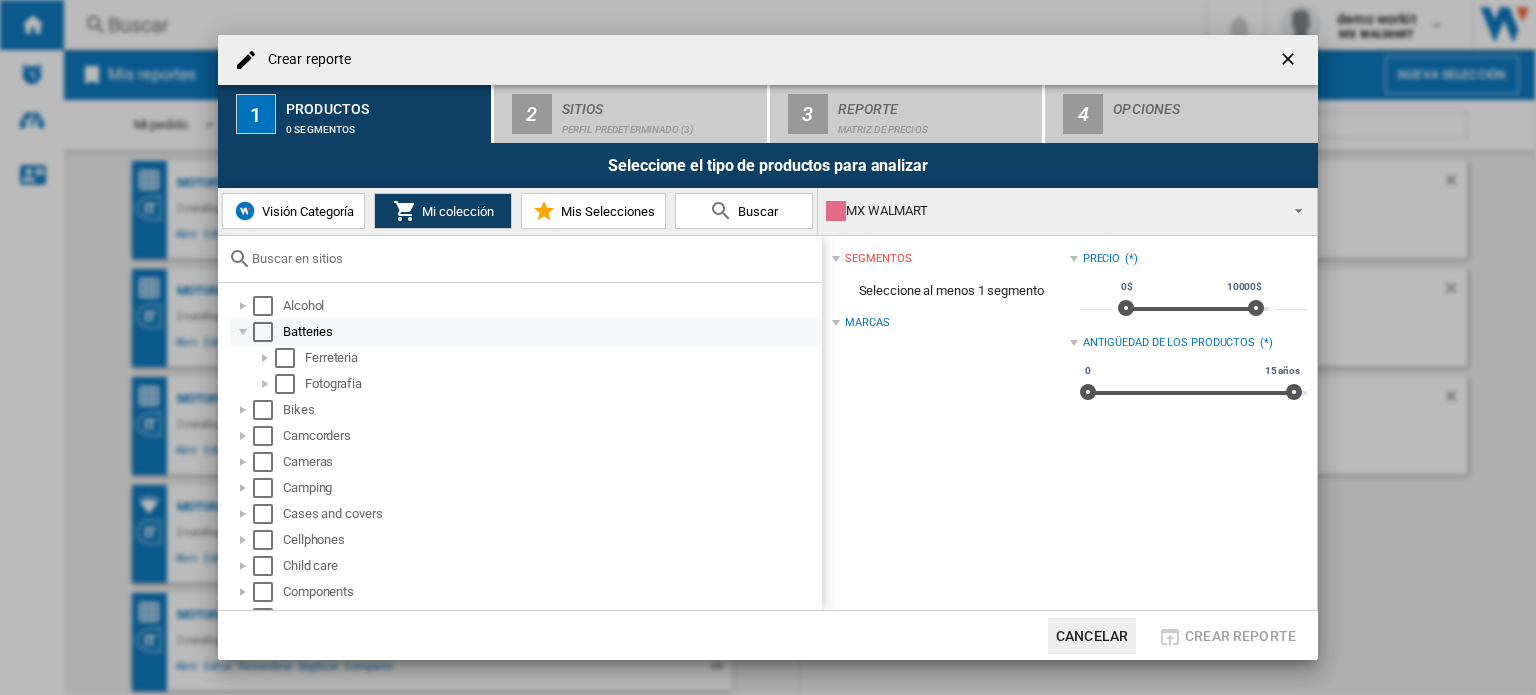 click at bounding box center [243, 332] 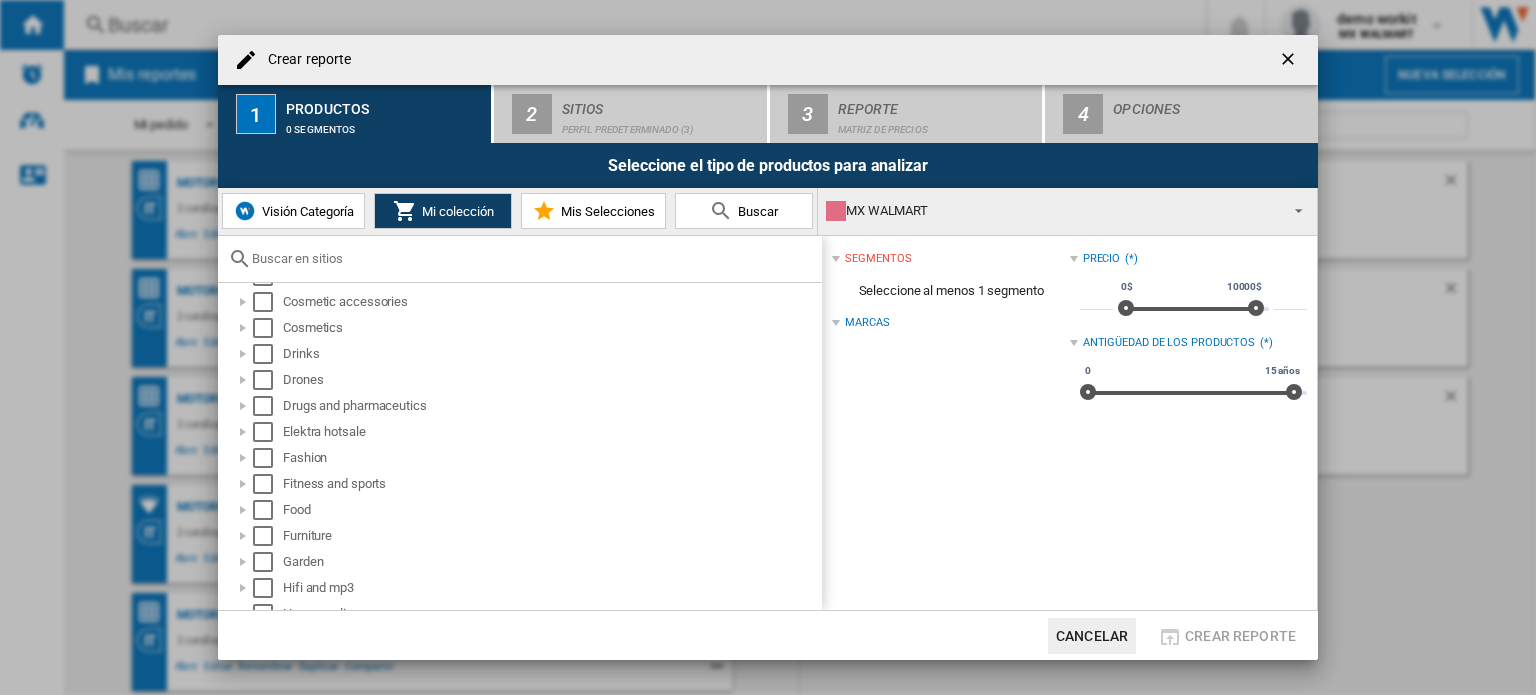 scroll, scrollTop: 367, scrollLeft: 0, axis: vertical 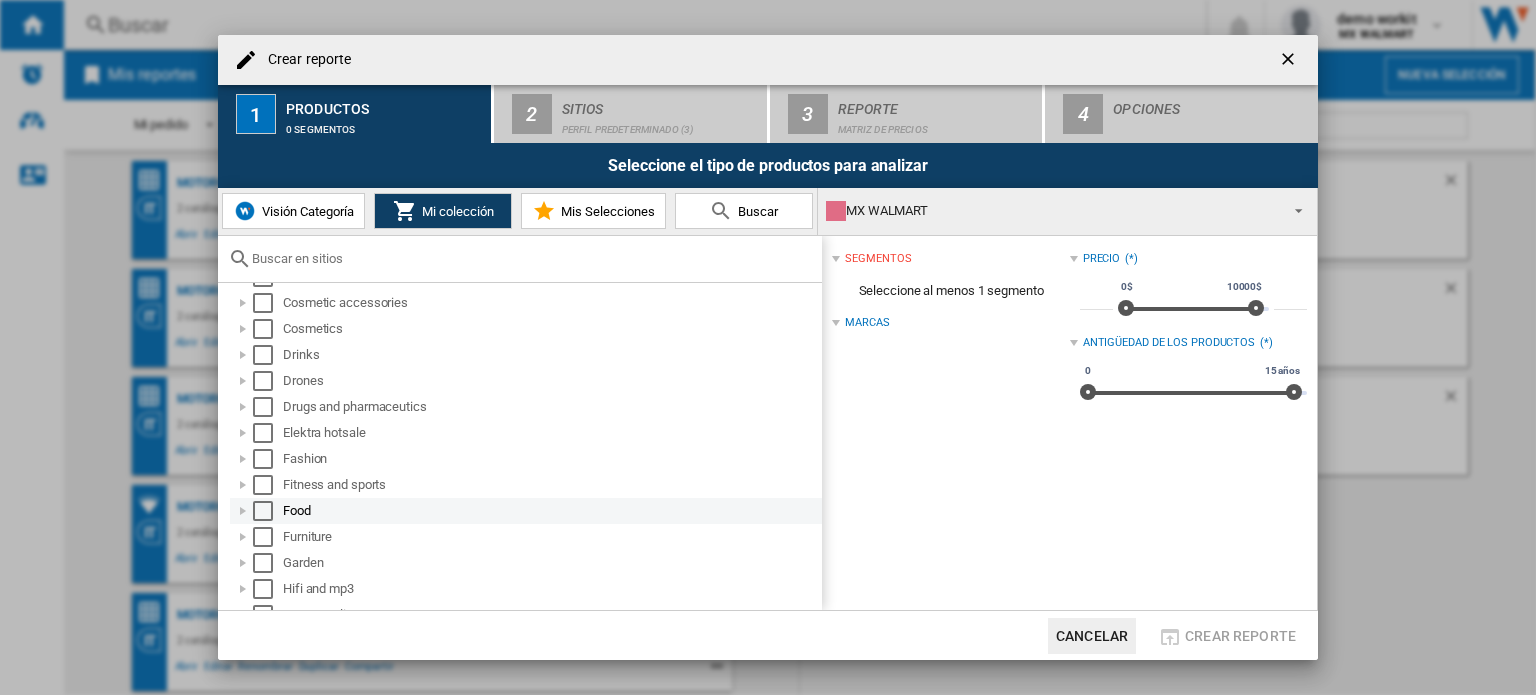 click at bounding box center [243, 511] 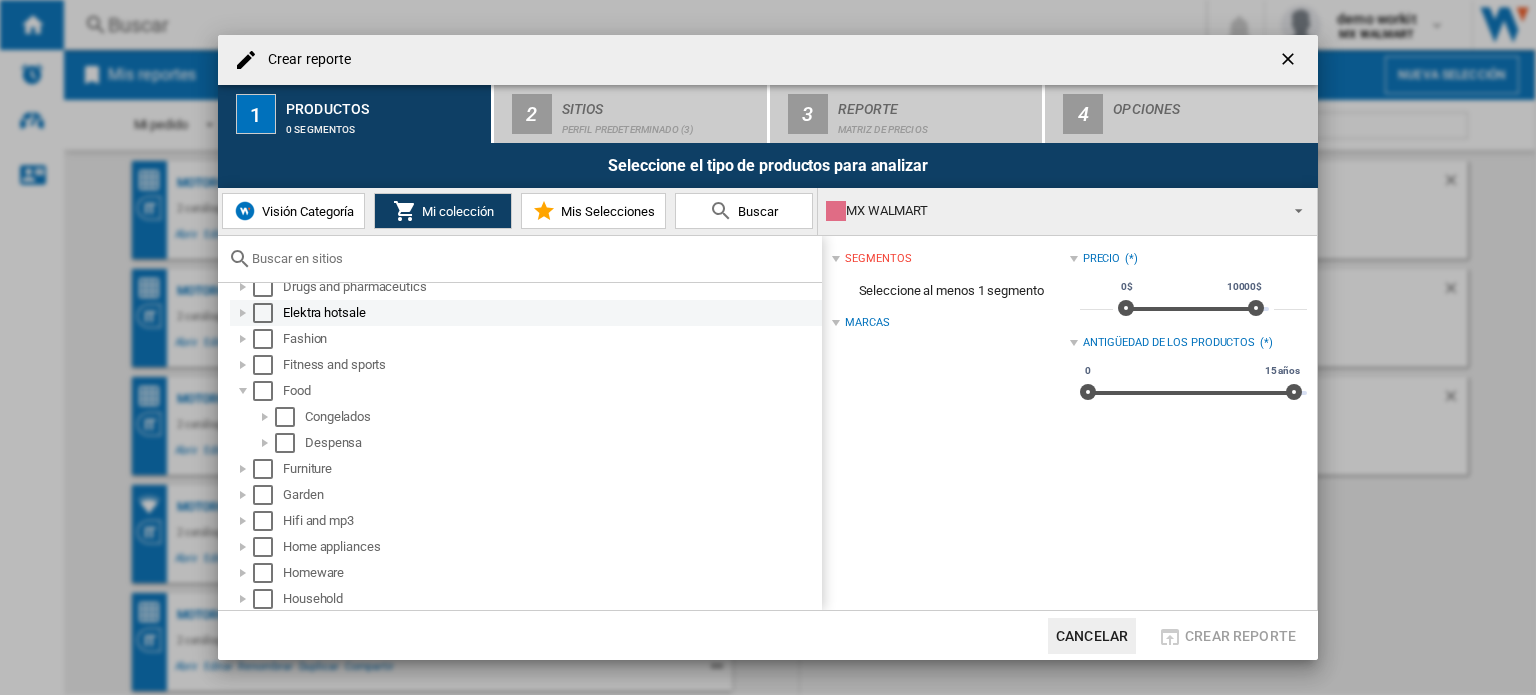 scroll, scrollTop: 490, scrollLeft: 0, axis: vertical 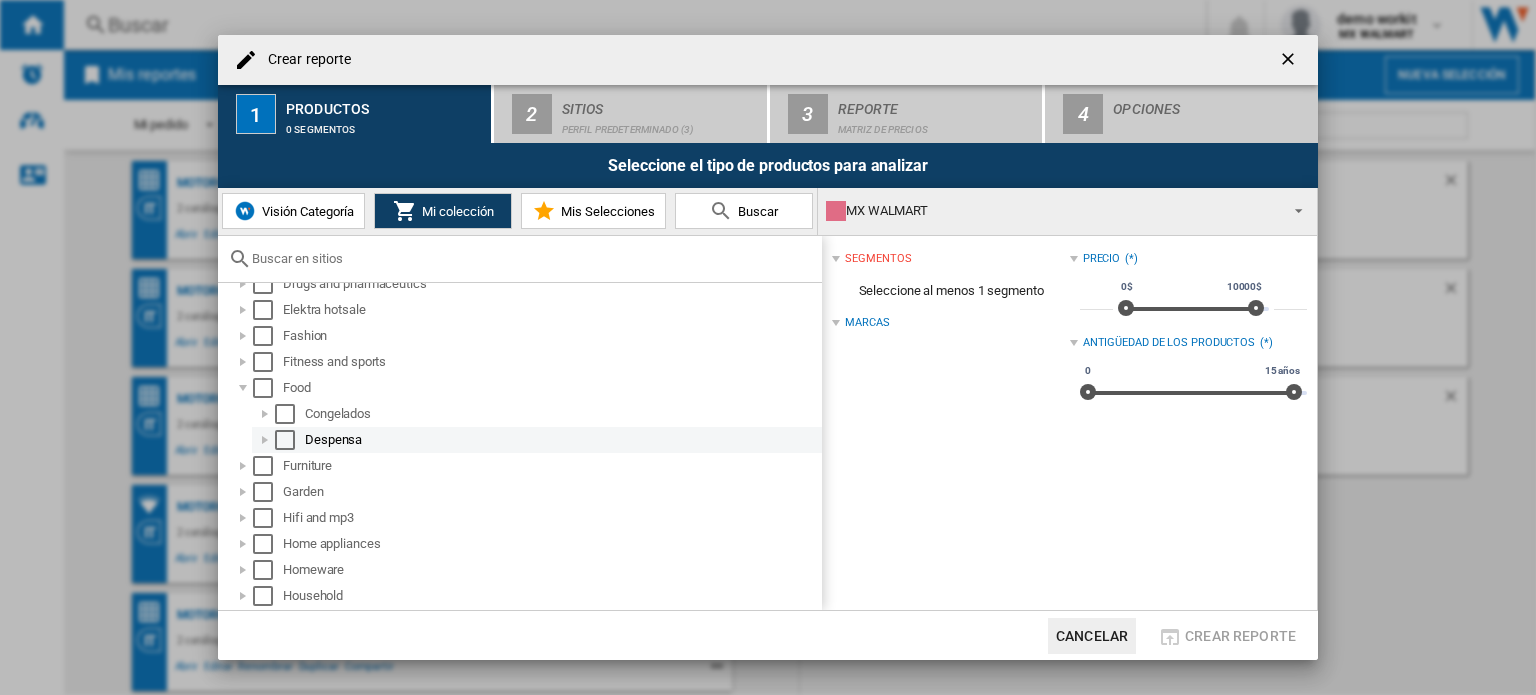 click at bounding box center [265, 440] 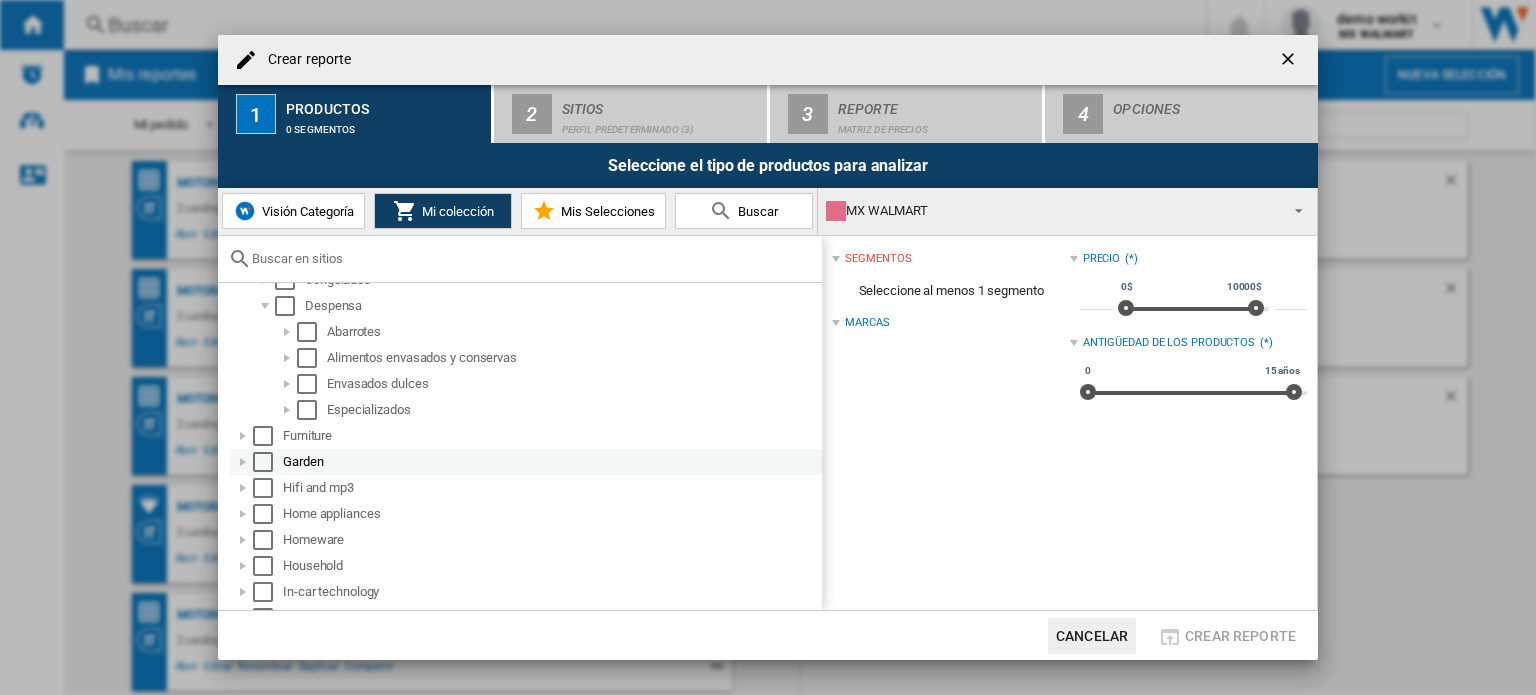 scroll, scrollTop: 618, scrollLeft: 0, axis: vertical 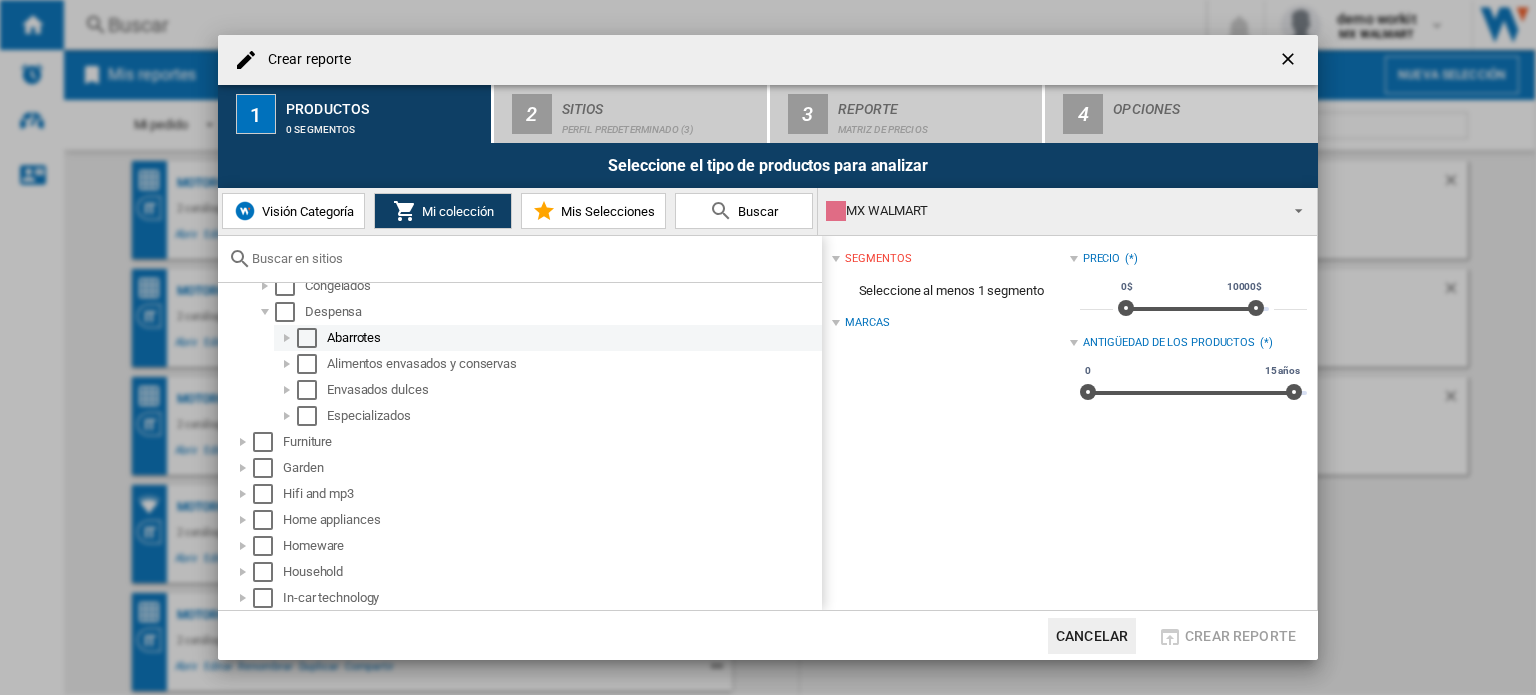 click at bounding box center [287, 338] 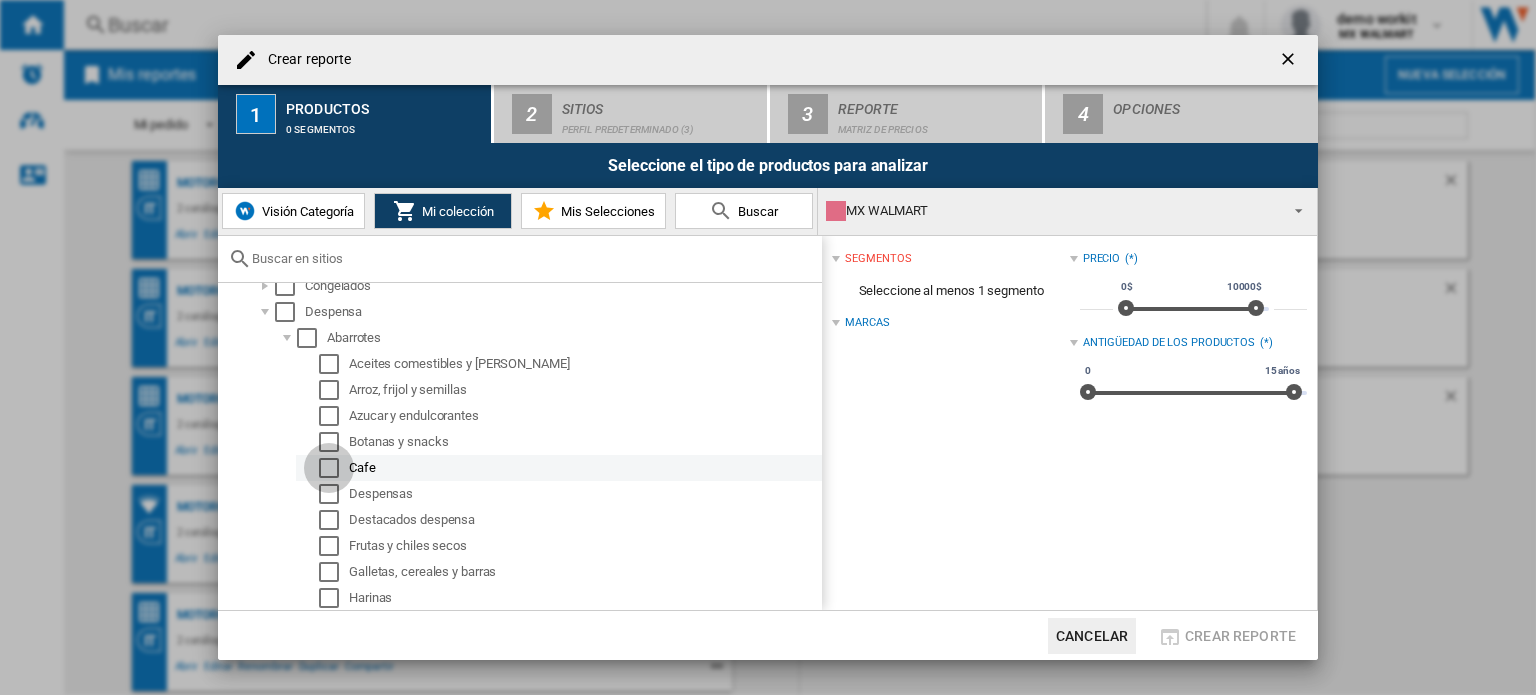click at bounding box center [329, 468] 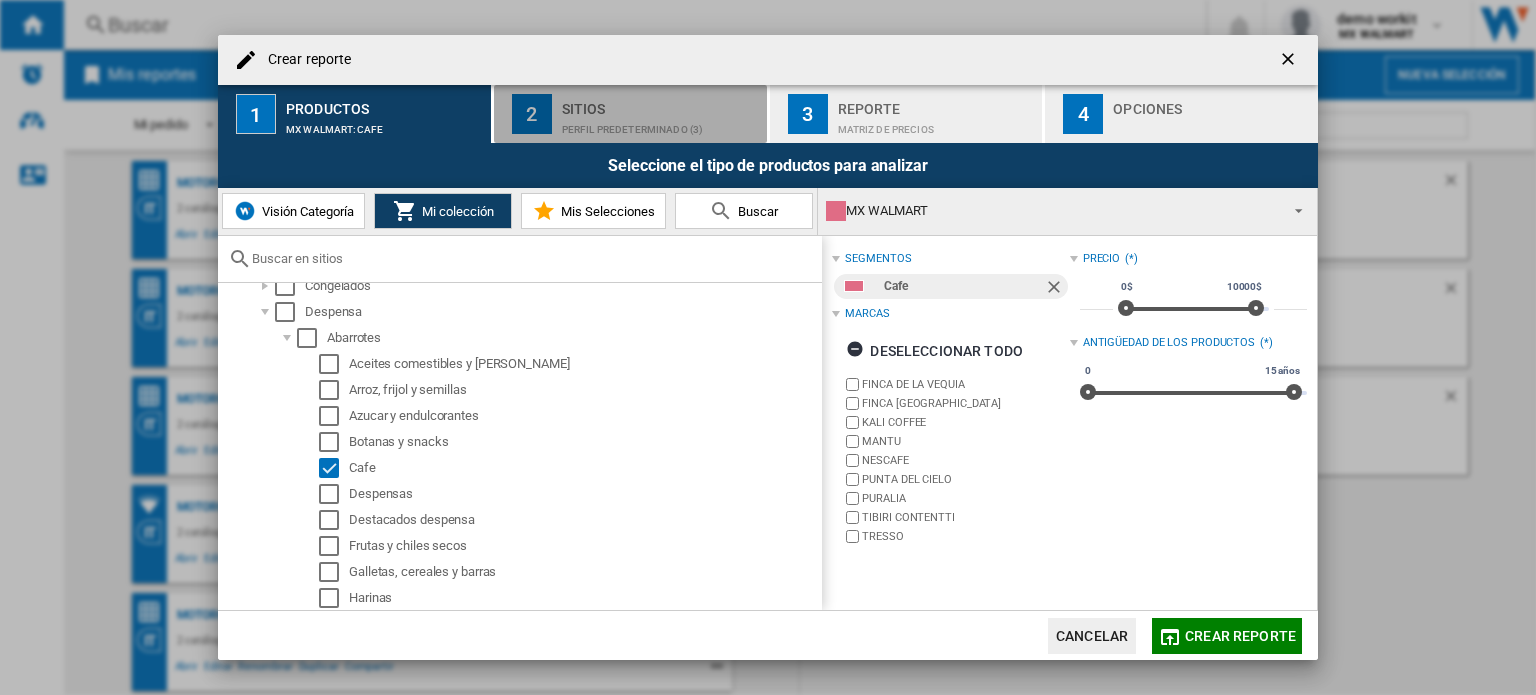 click on "Perfil predeterminado (3)" at bounding box center (660, 124) 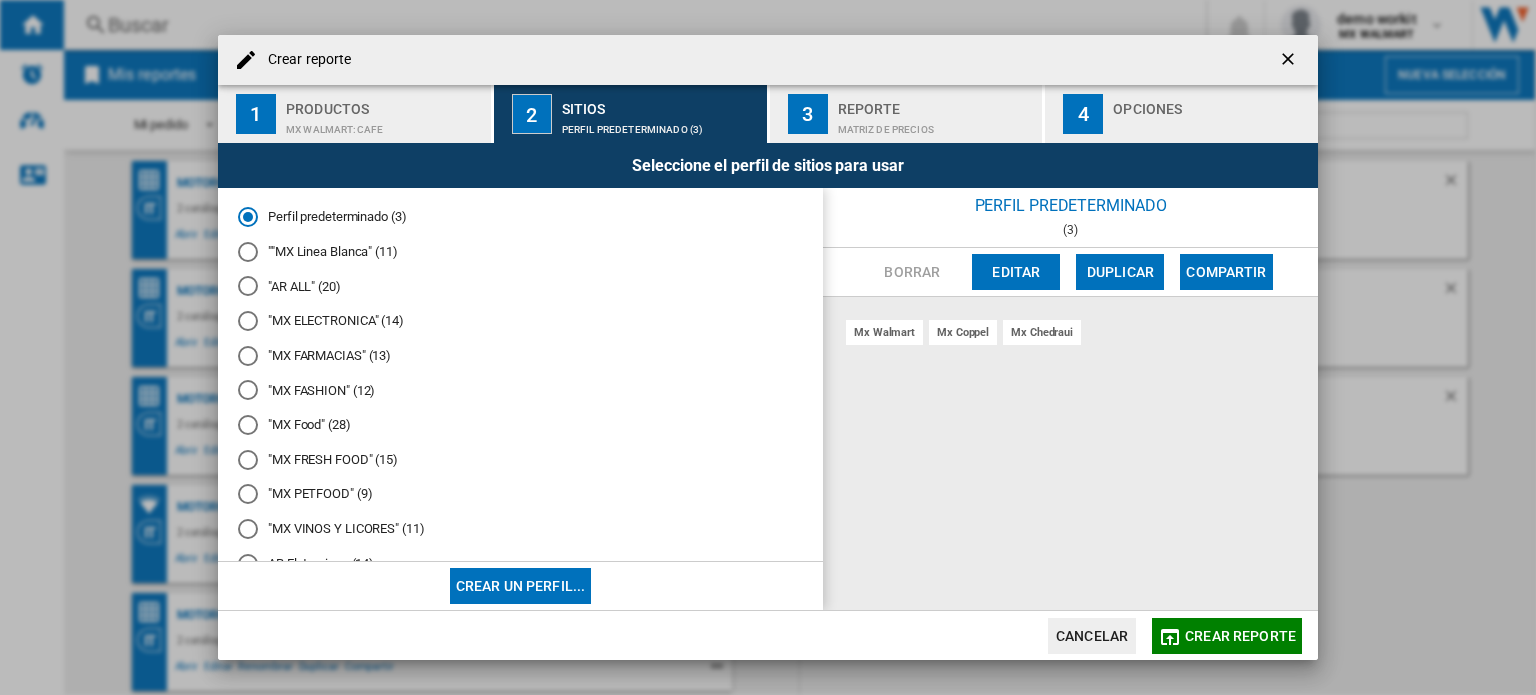 click on ""MX Food" (28)" at bounding box center [520, 425] 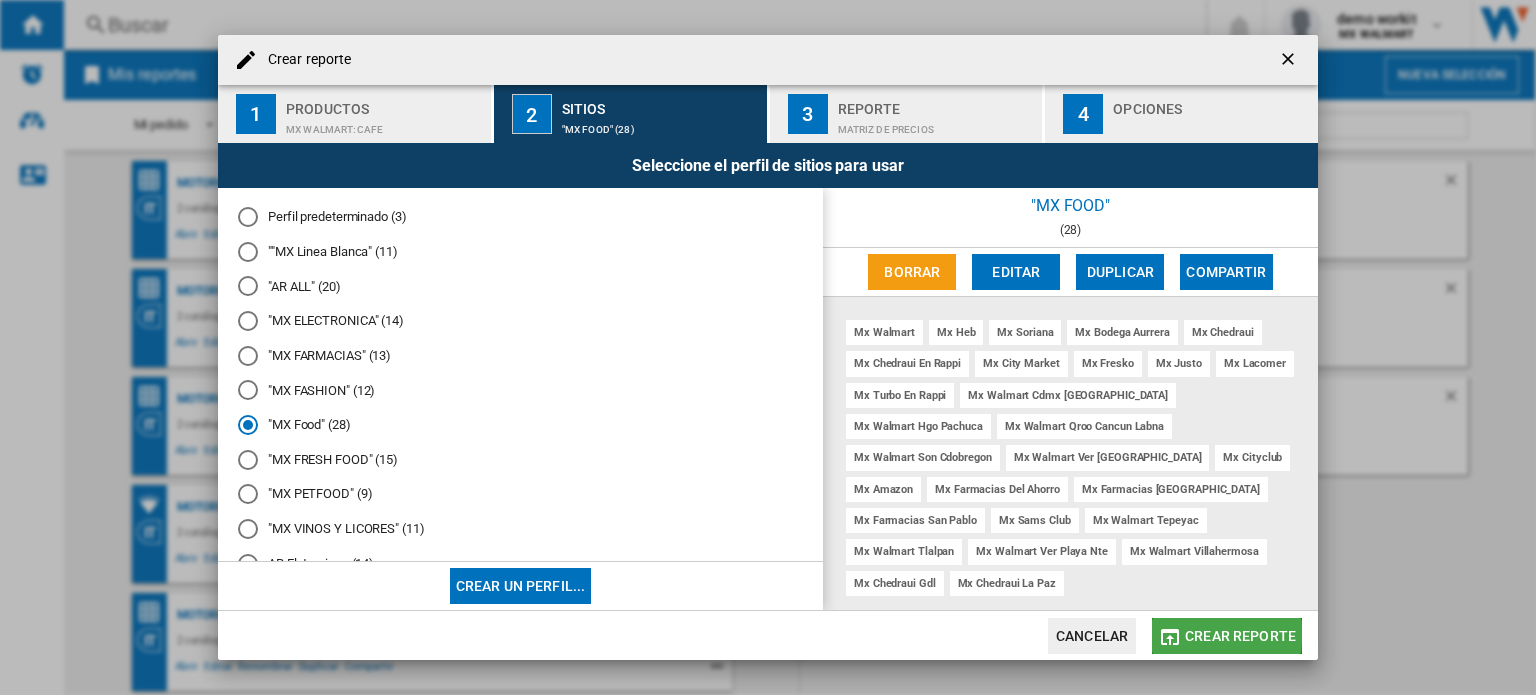 click 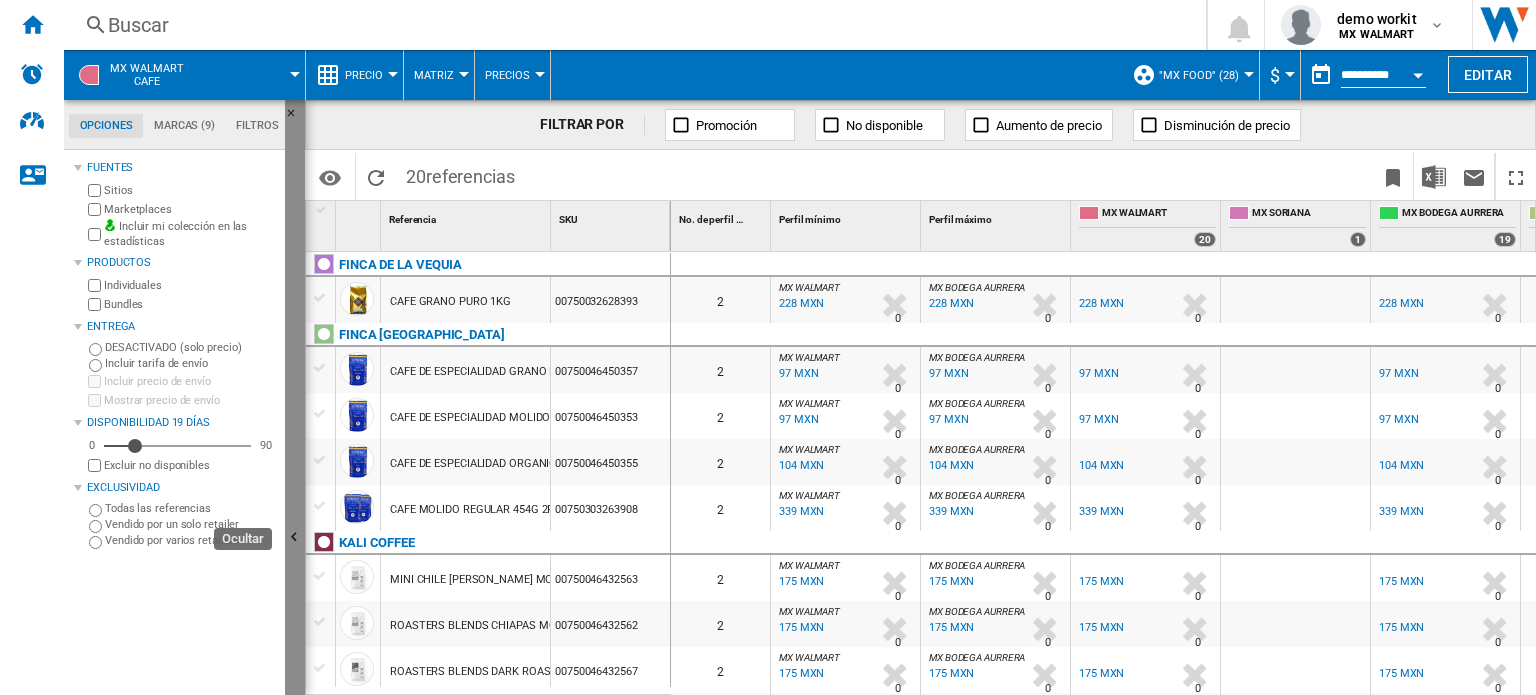 click at bounding box center [297, 540] 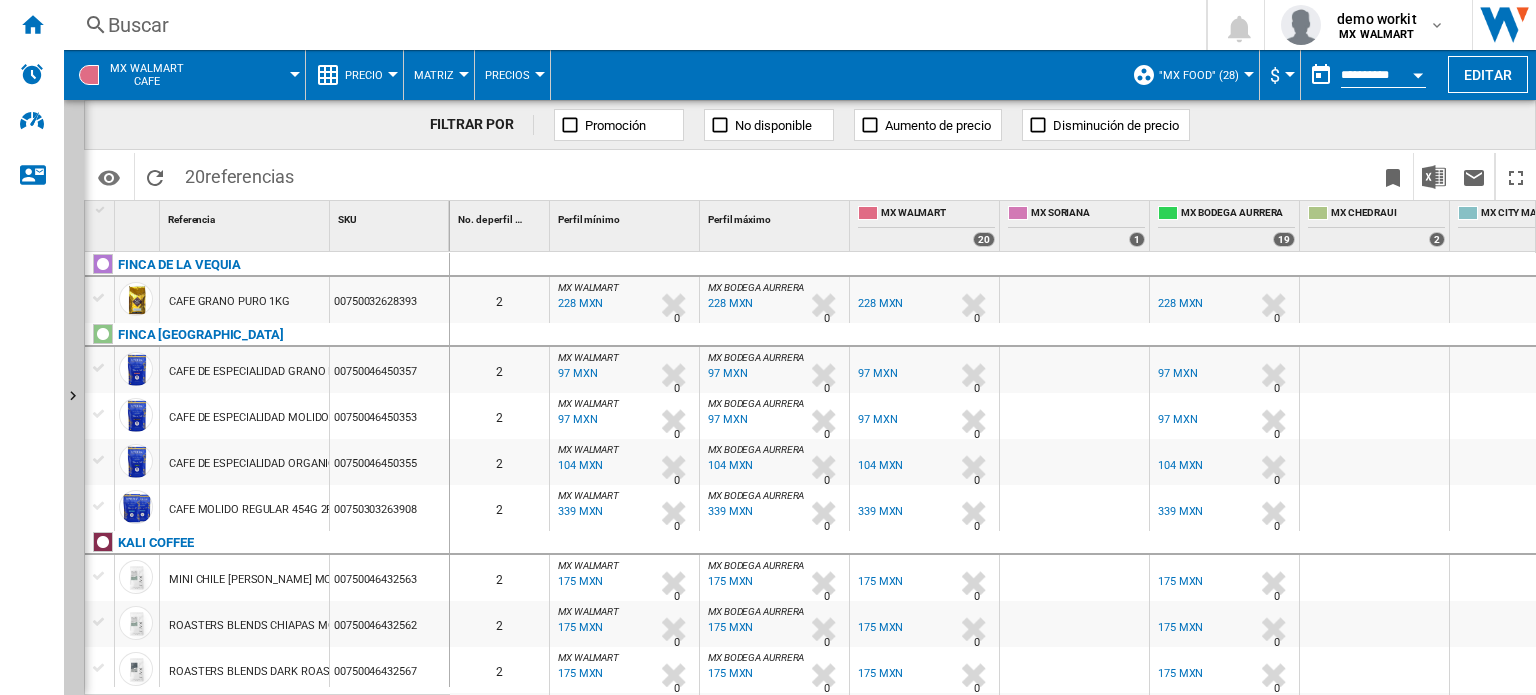click on "97 MXN" at bounding box center (877, 373) 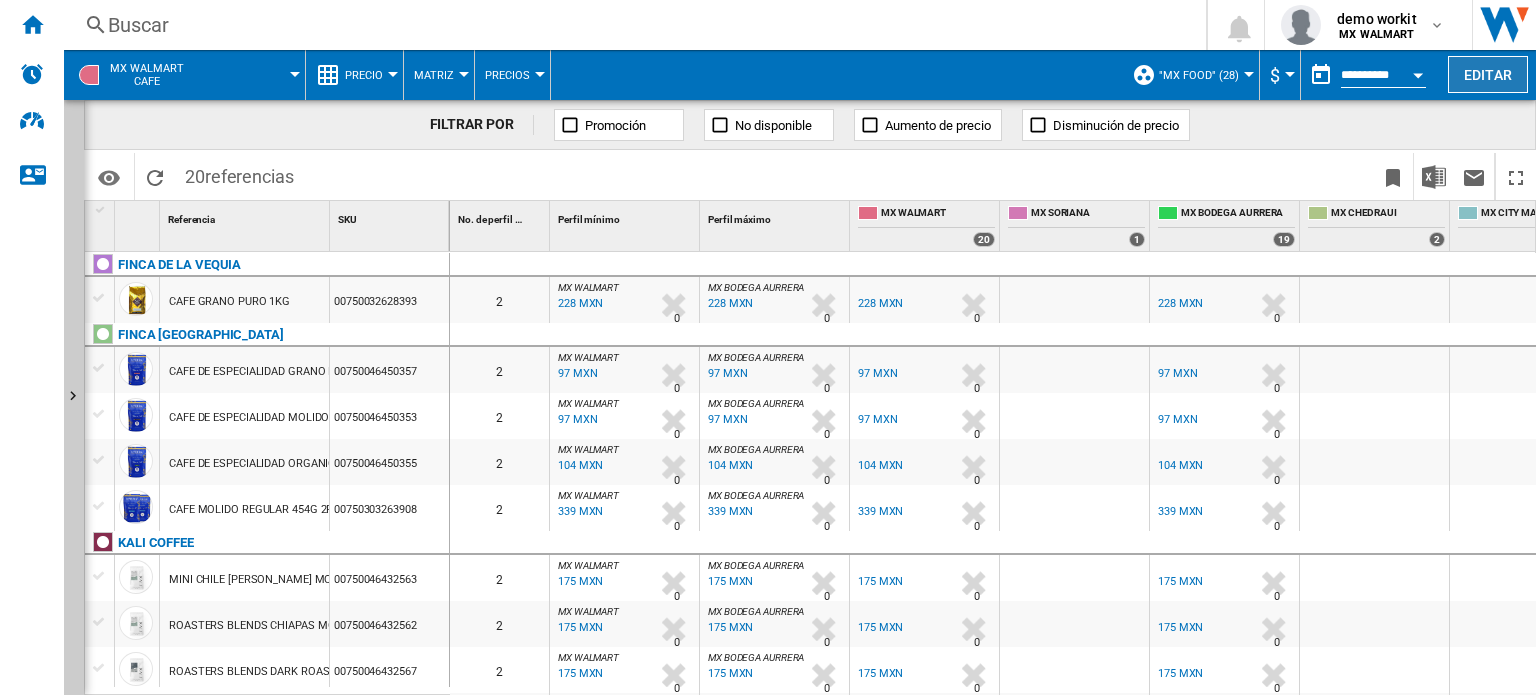 click on "Editar" at bounding box center (1488, 74) 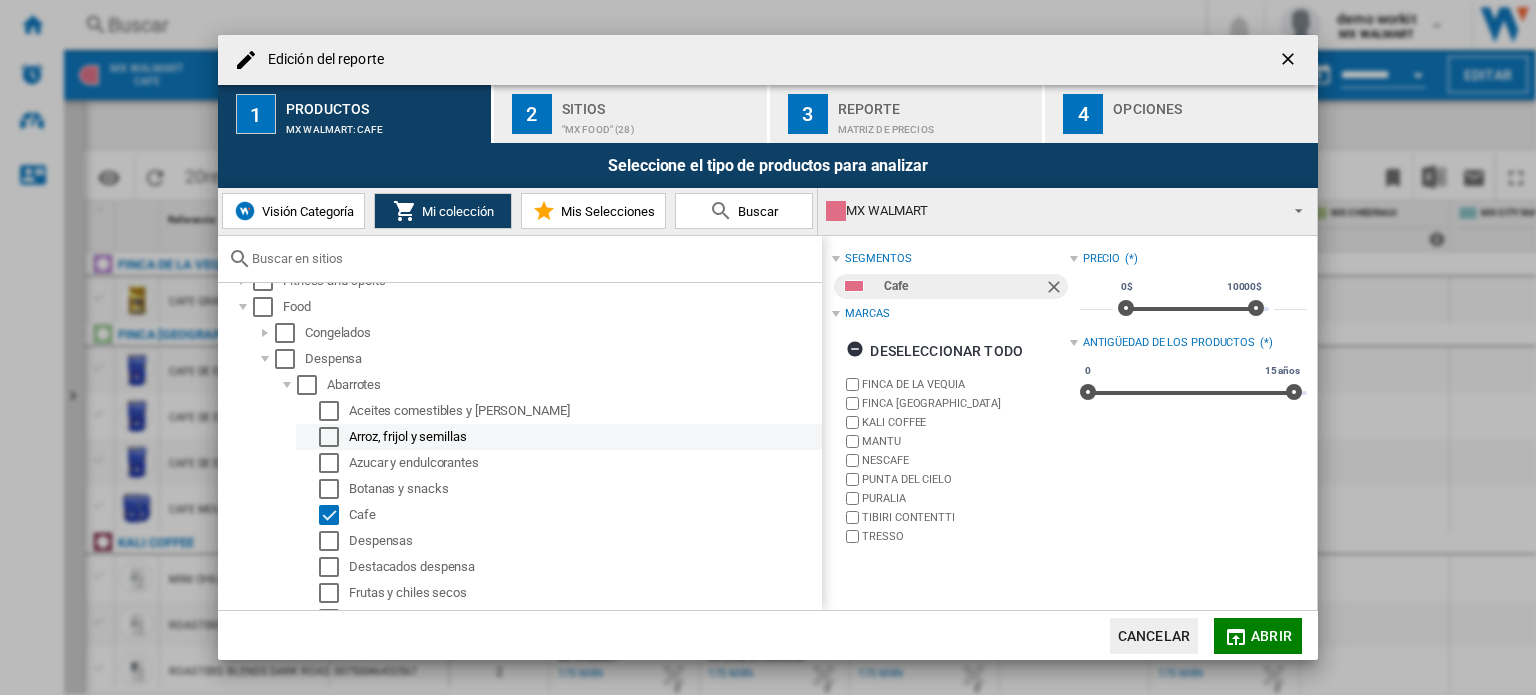 scroll, scrollTop: 570, scrollLeft: 0, axis: vertical 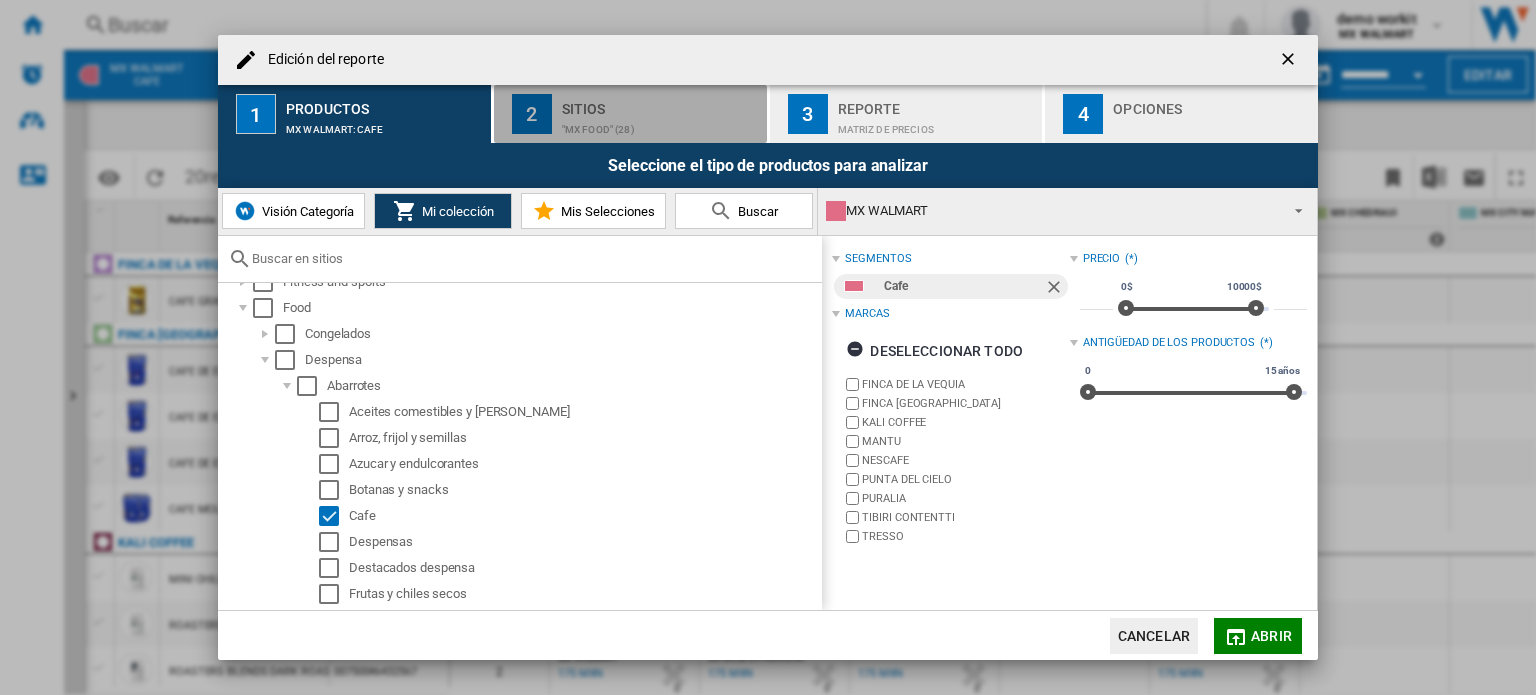 click on "Sitios" at bounding box center (660, 103) 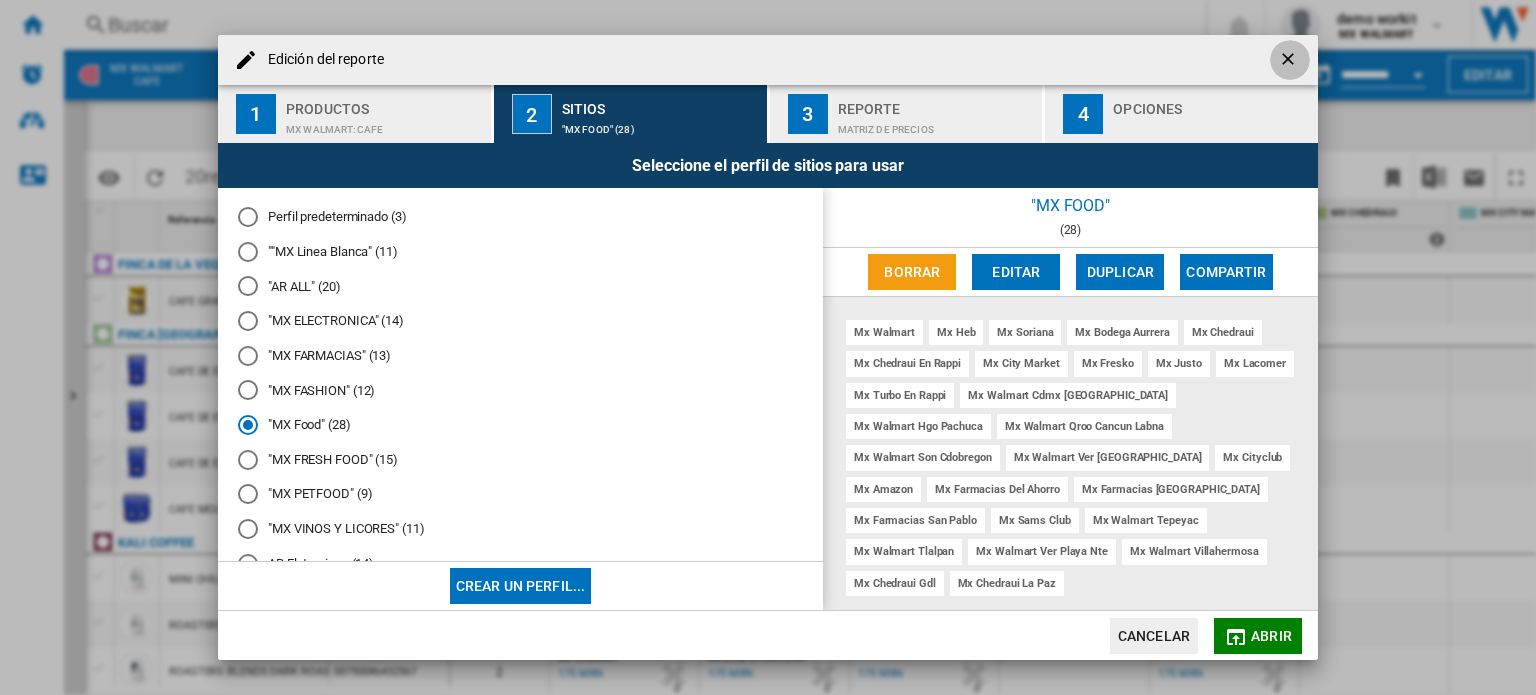 click at bounding box center [1290, 61] 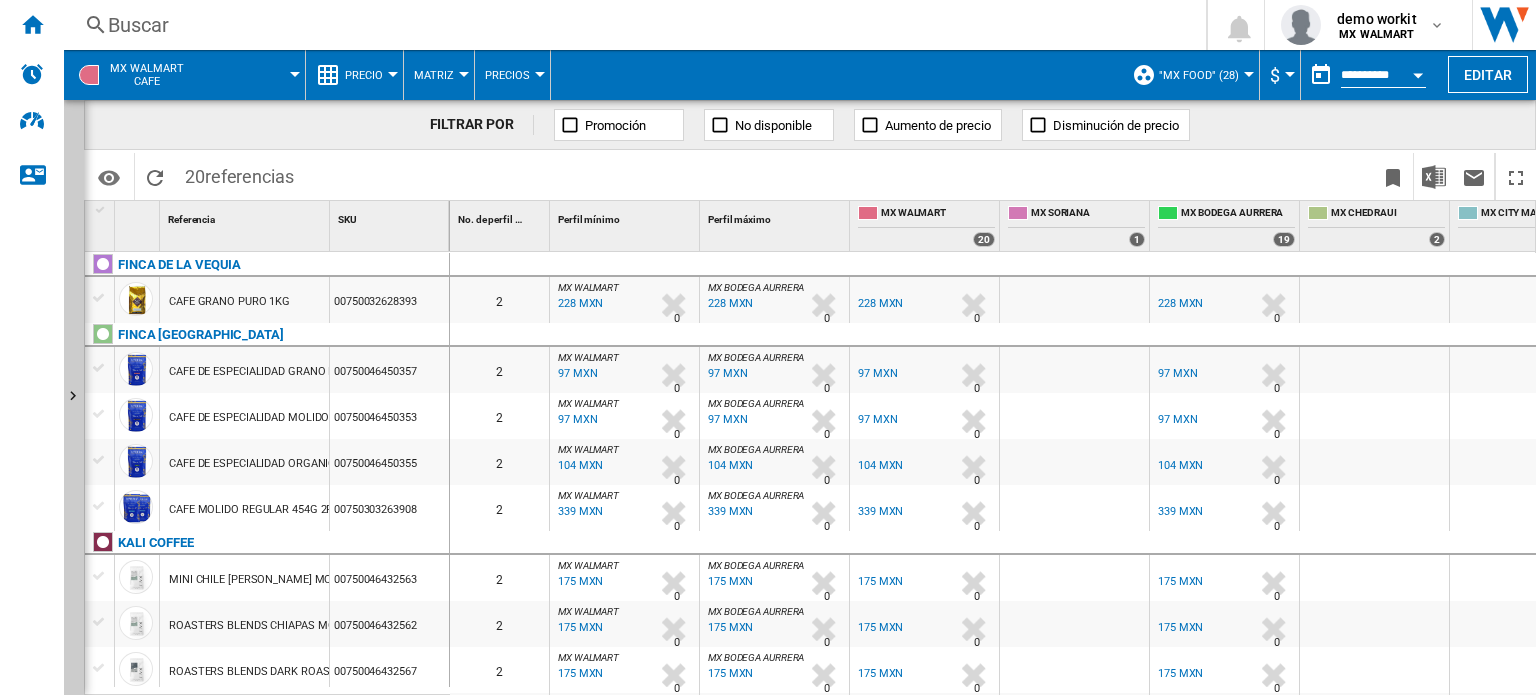 scroll, scrollTop: 0, scrollLeft: 192, axis: horizontal 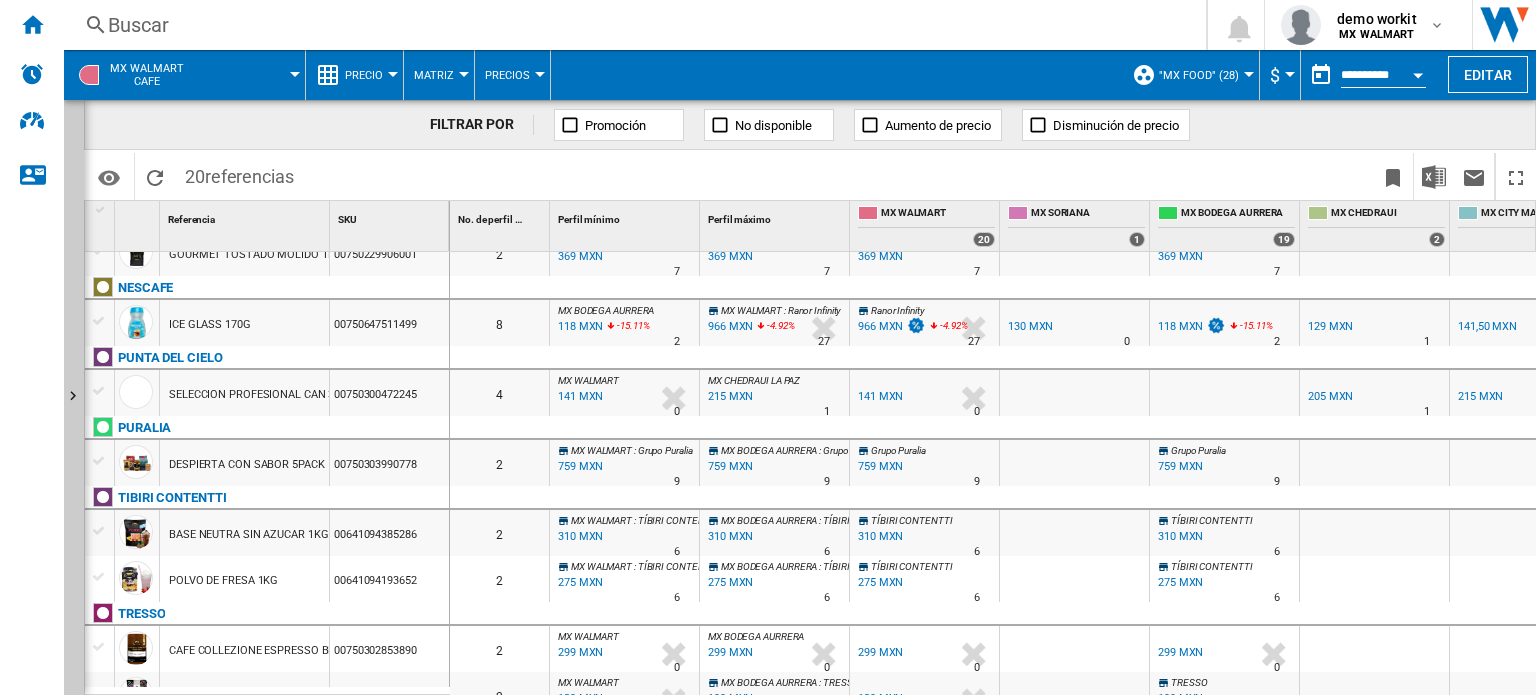 click on "Precio" at bounding box center [369, 75] 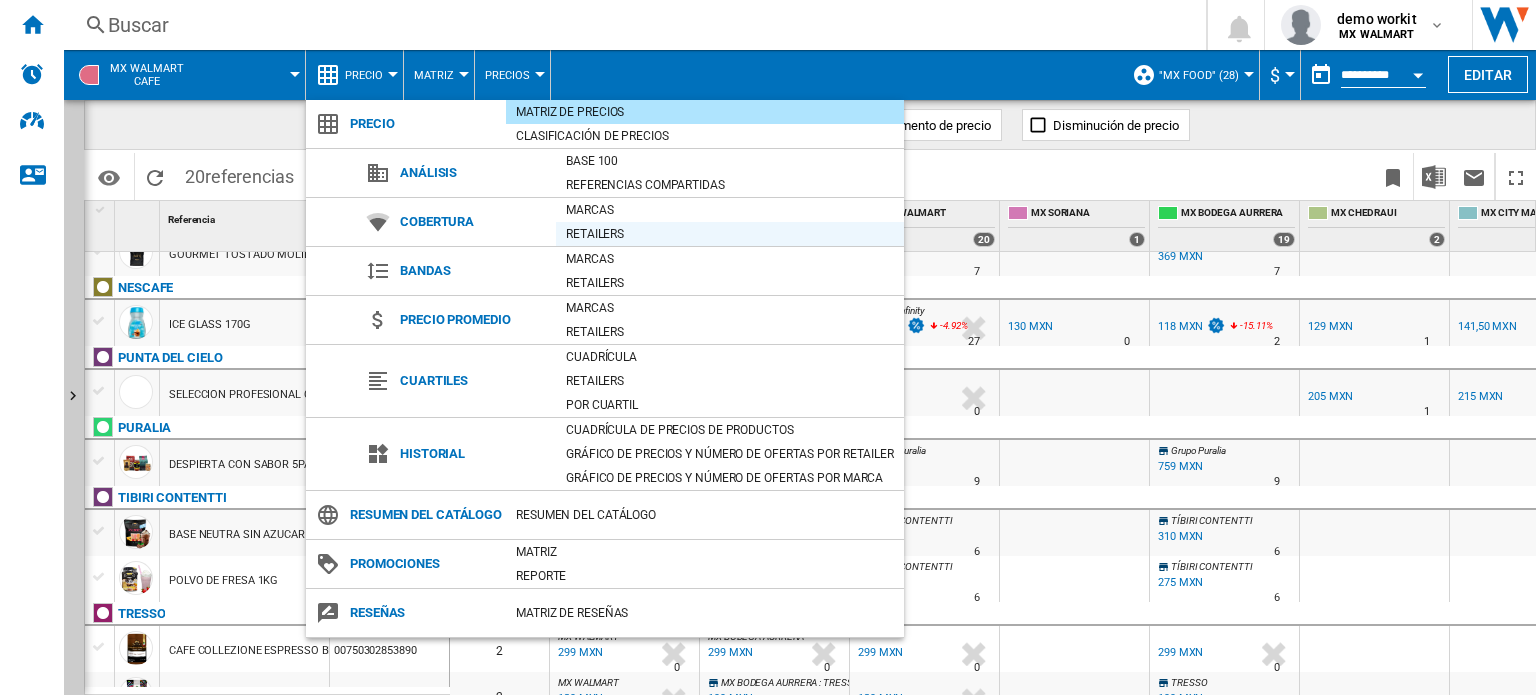 click on "Retailers" at bounding box center [730, 234] 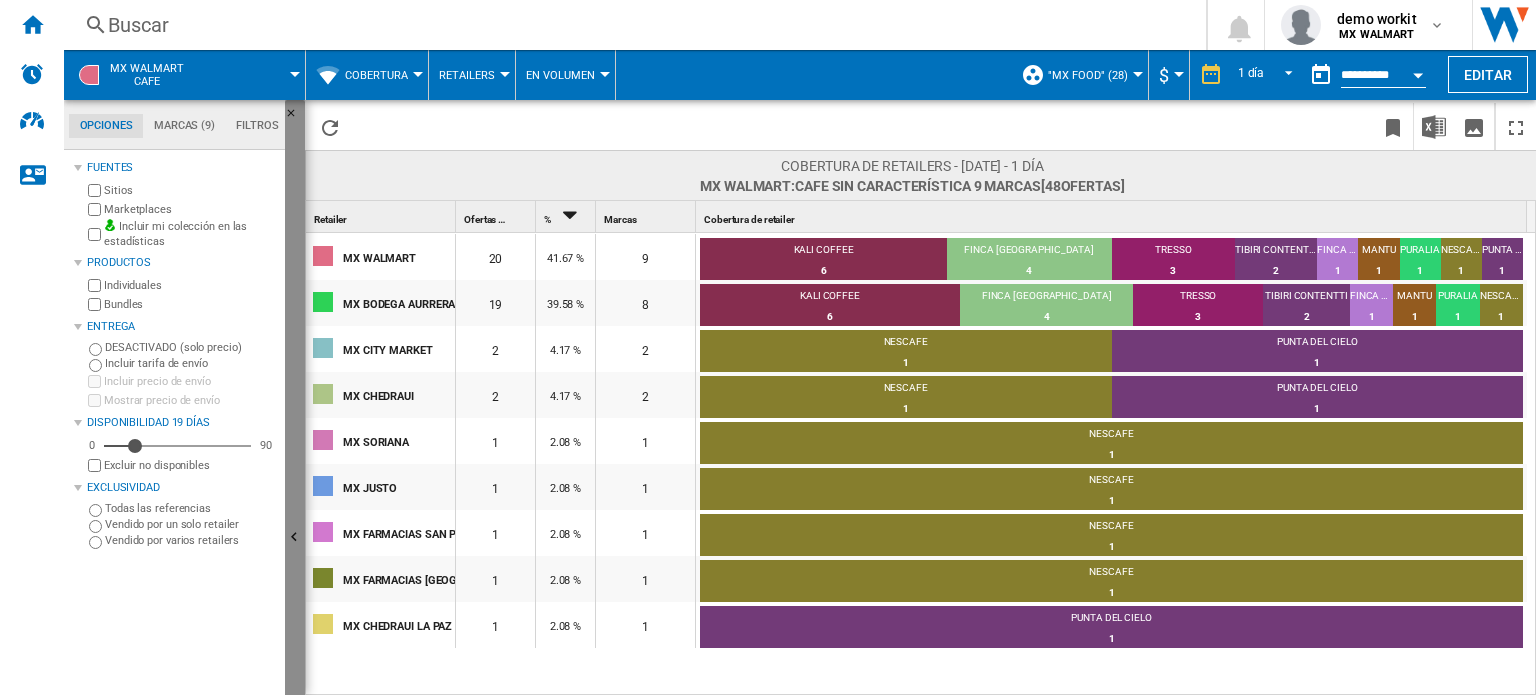 click at bounding box center [295, 538] 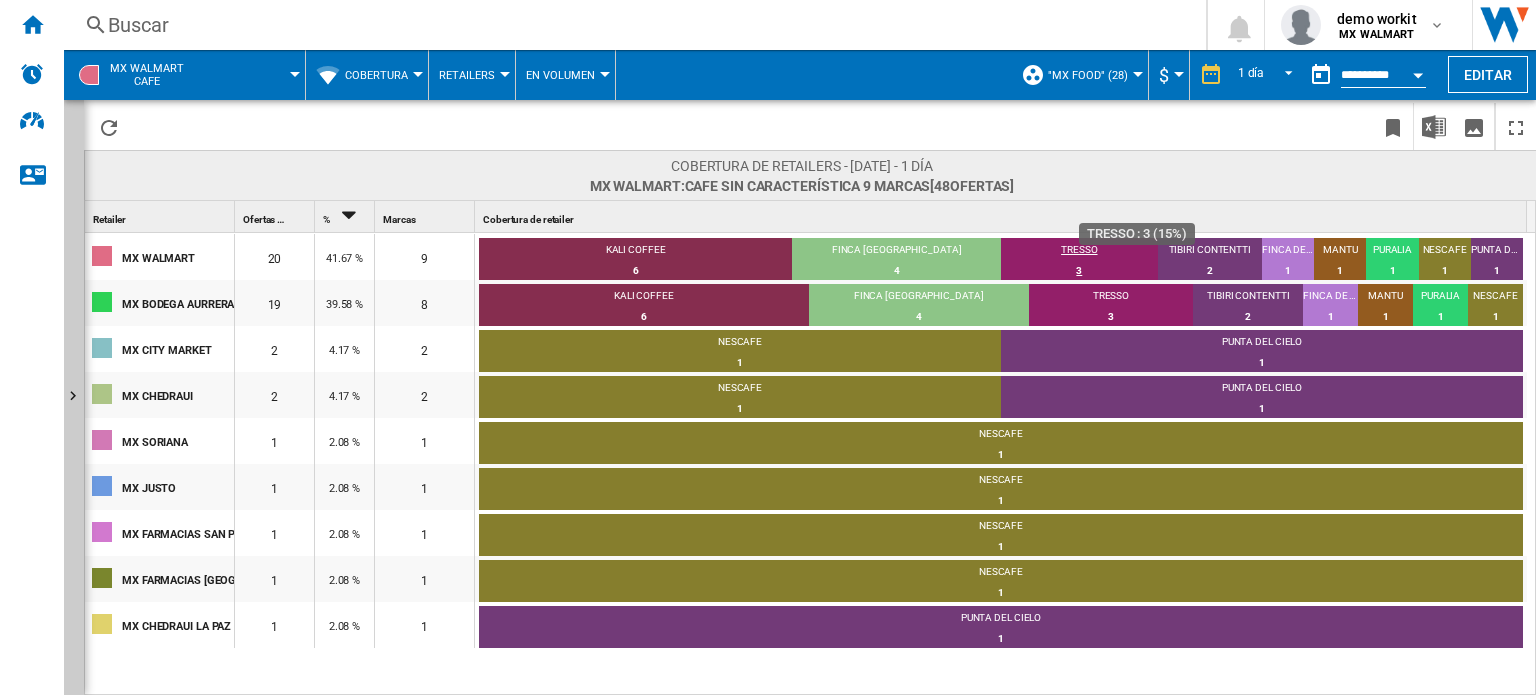 click on "TRESSO" at bounding box center (1079, 252) 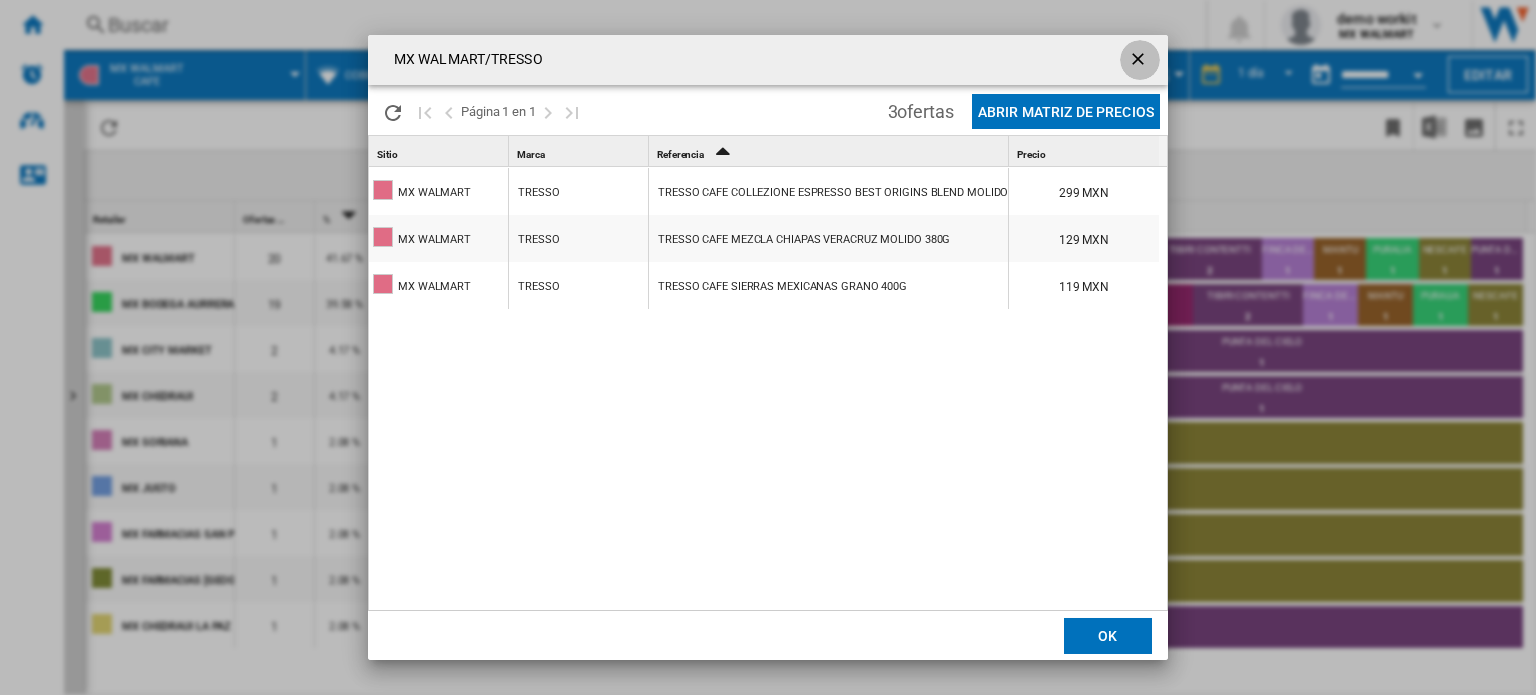 click at bounding box center [1140, 61] 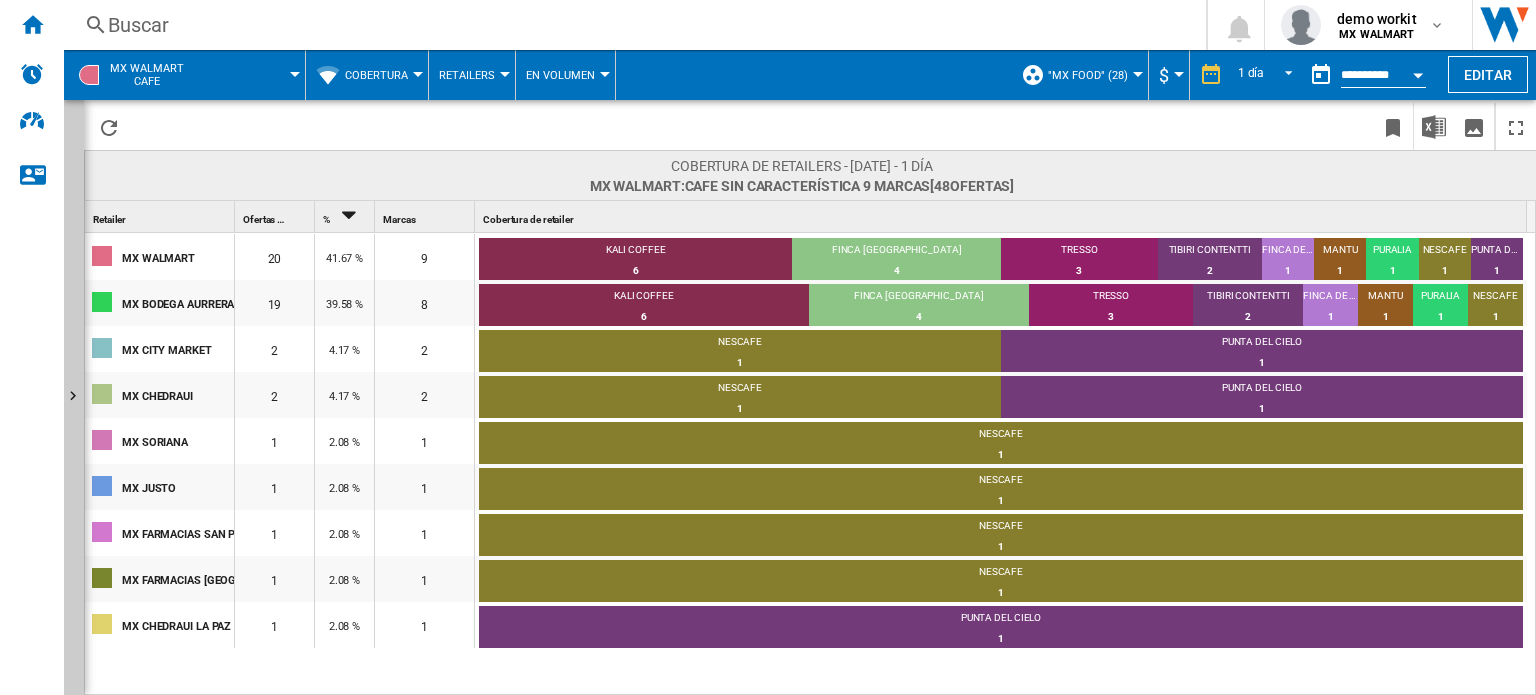 click on "Retailers" at bounding box center [472, 75] 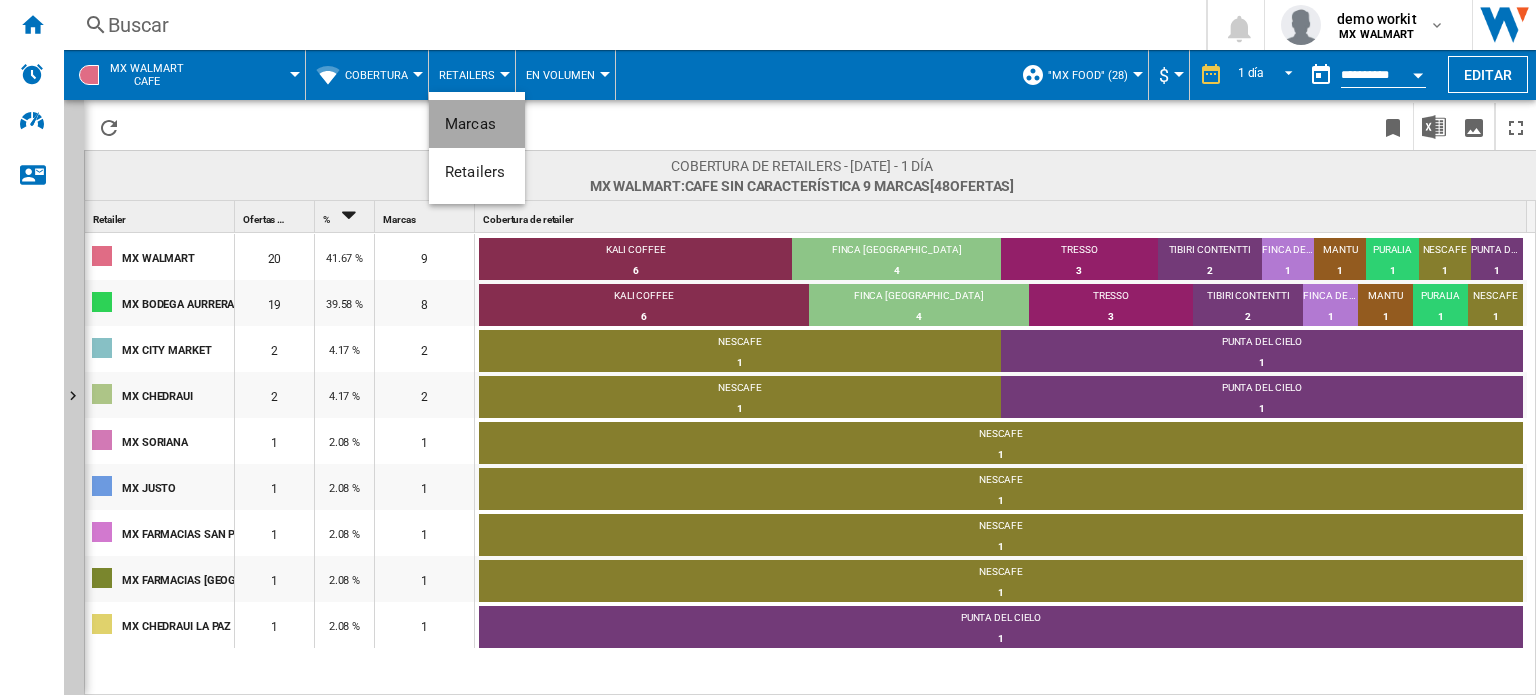 click on "Marcas" at bounding box center (470, 124) 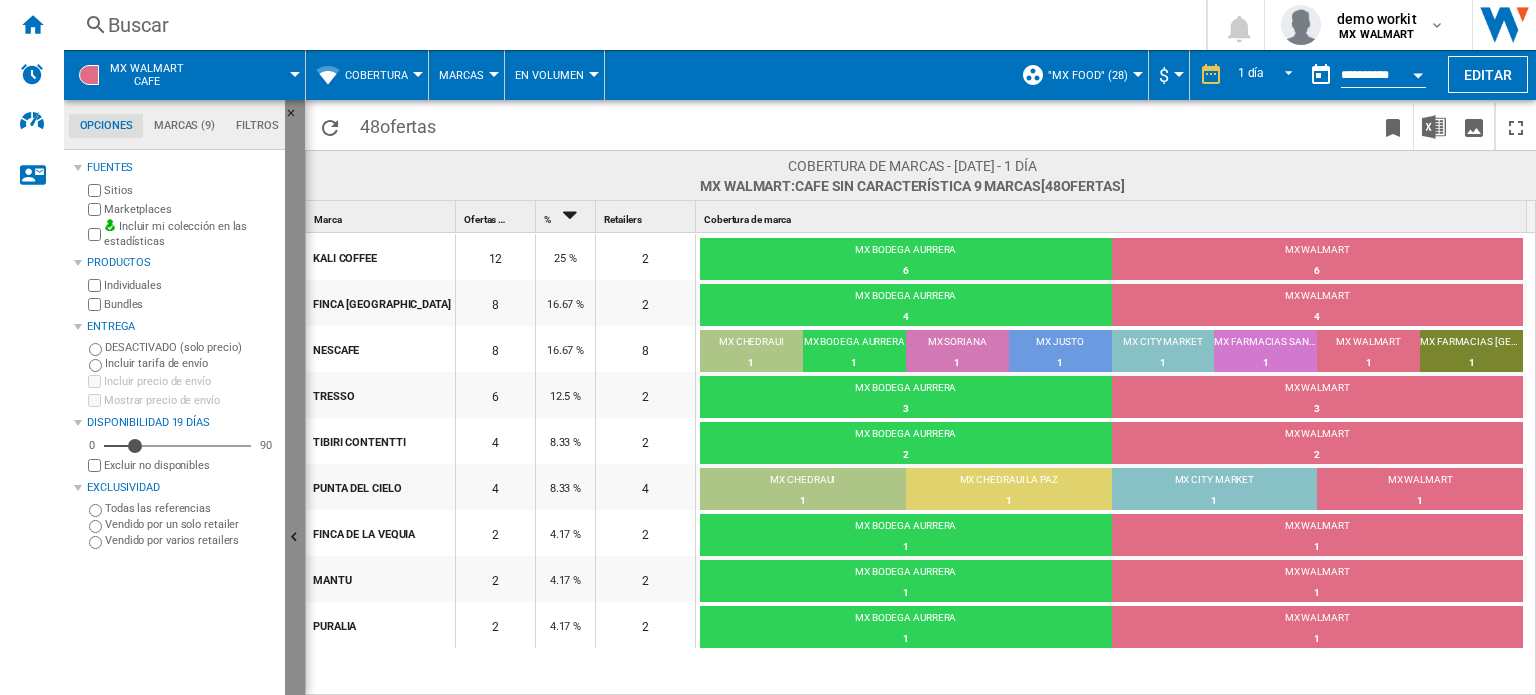 click at bounding box center [295, 538] 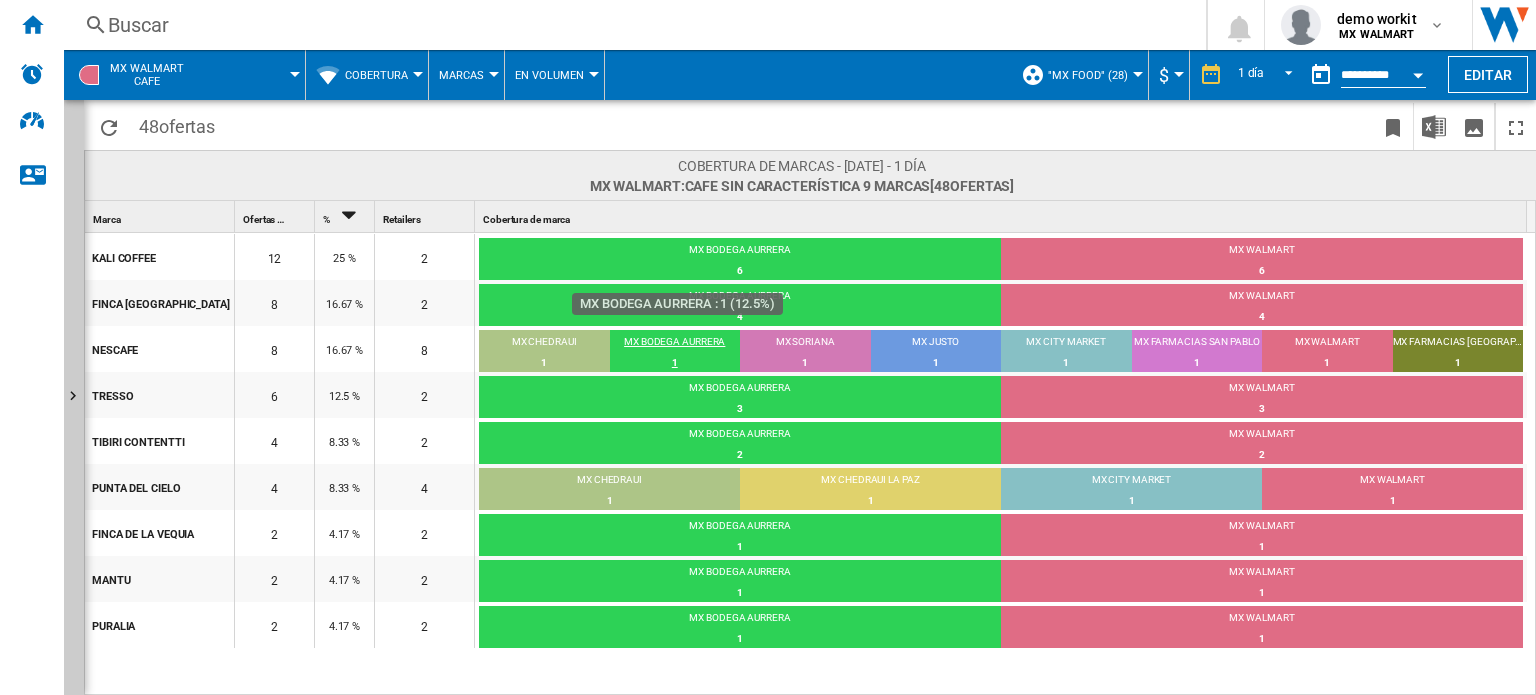 click on "MX BODEGA AURRERA" at bounding box center [675, 344] 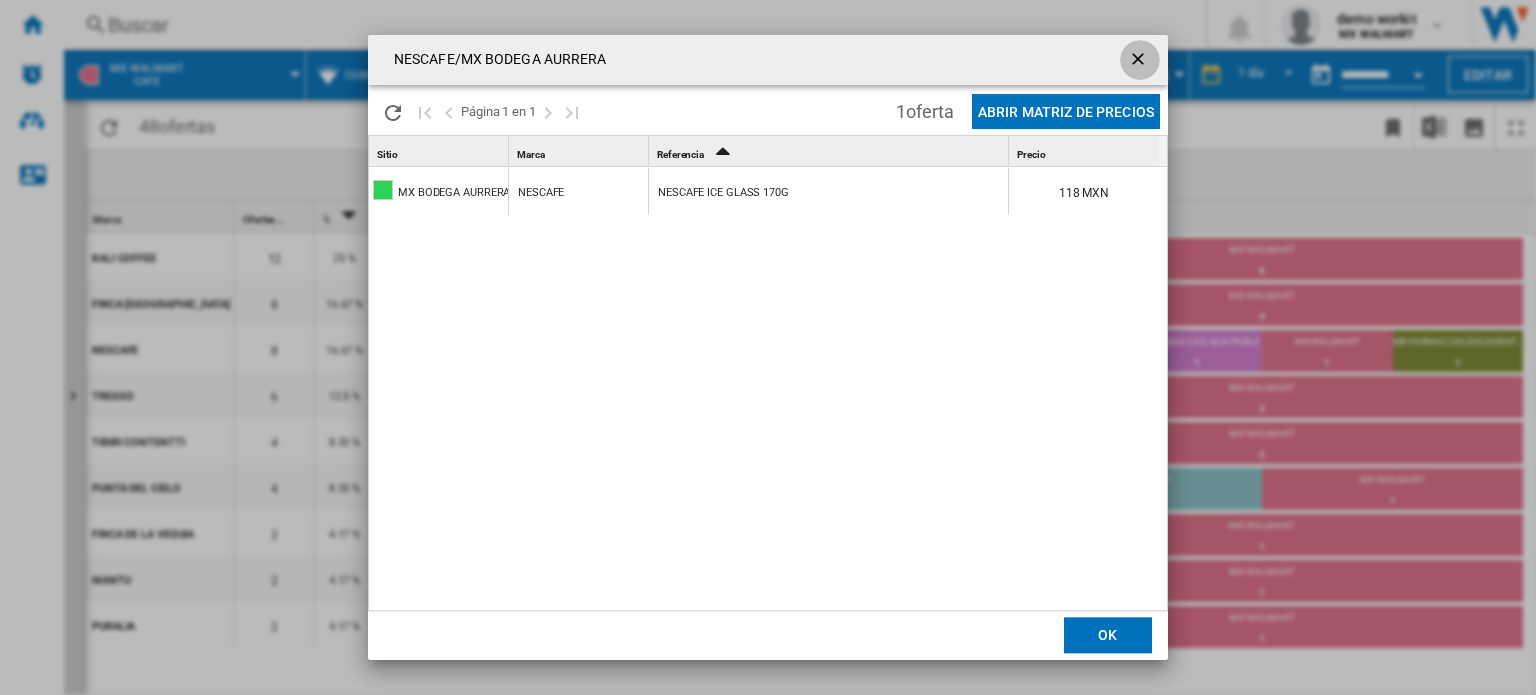click at bounding box center [1140, 61] 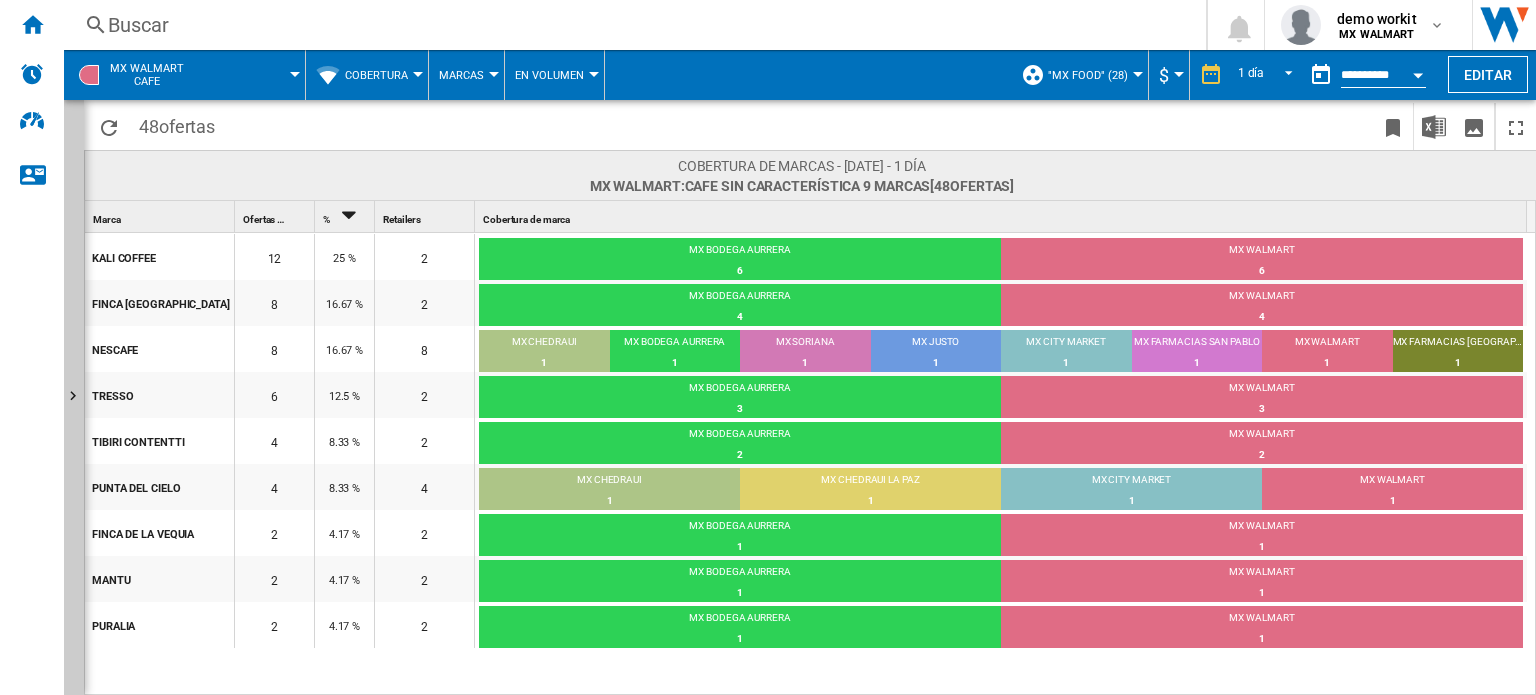click on "Cobertura" at bounding box center [381, 75] 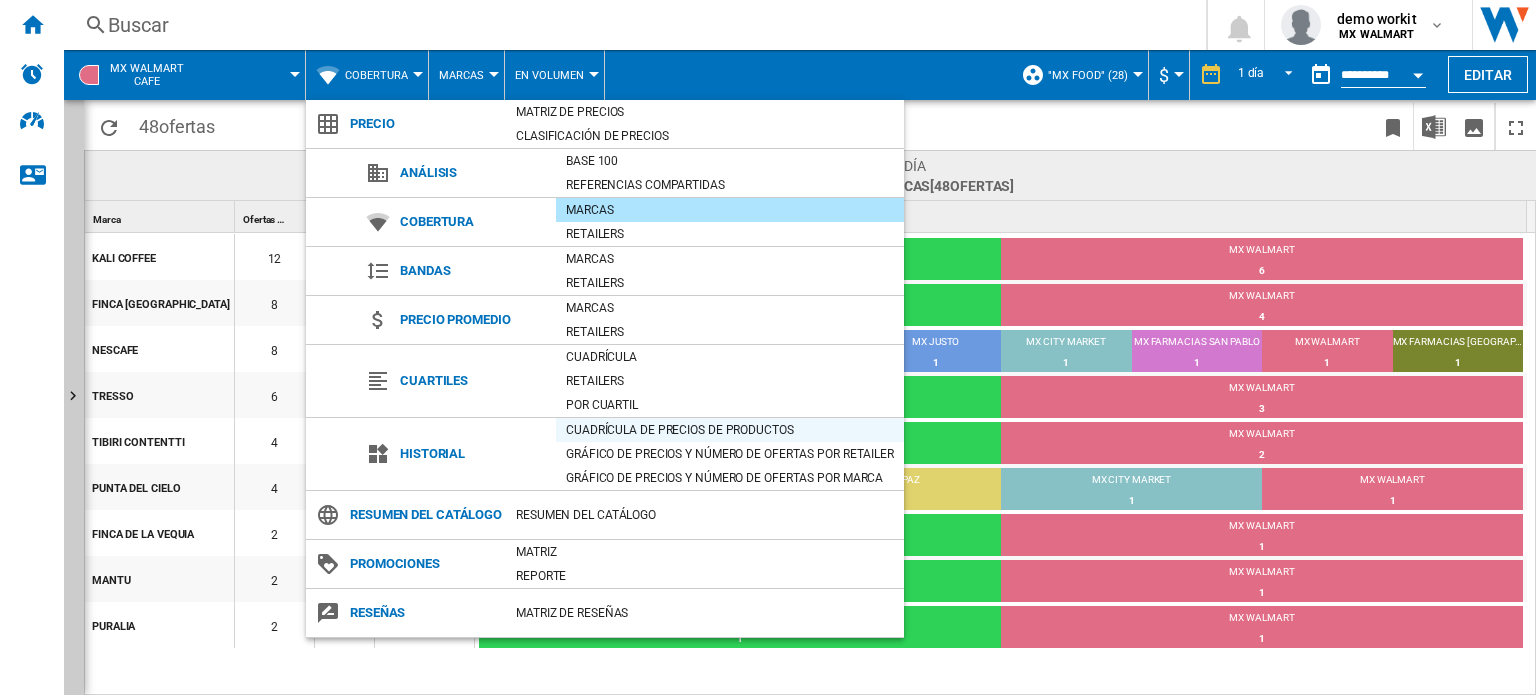click on "Cuadrícula de precios de productos" at bounding box center (730, 430) 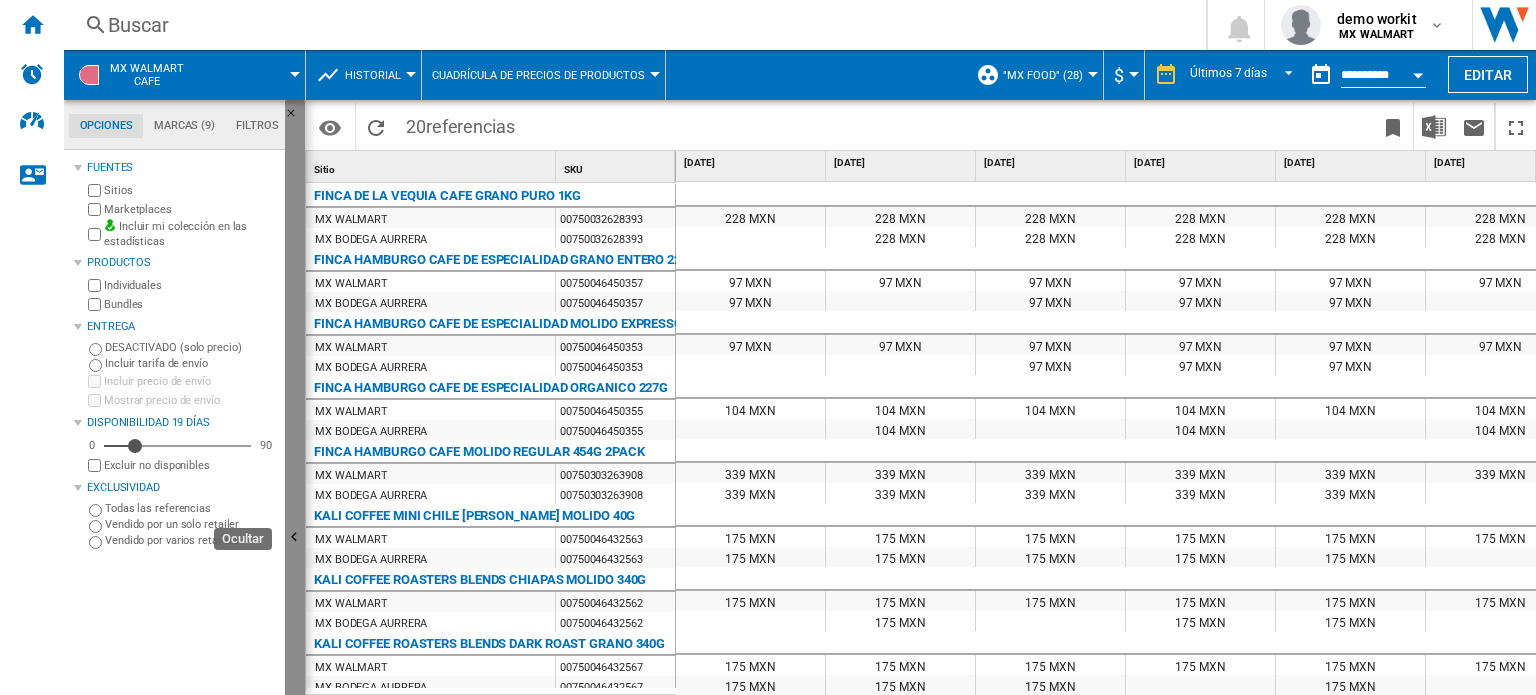 click at bounding box center [295, 538] 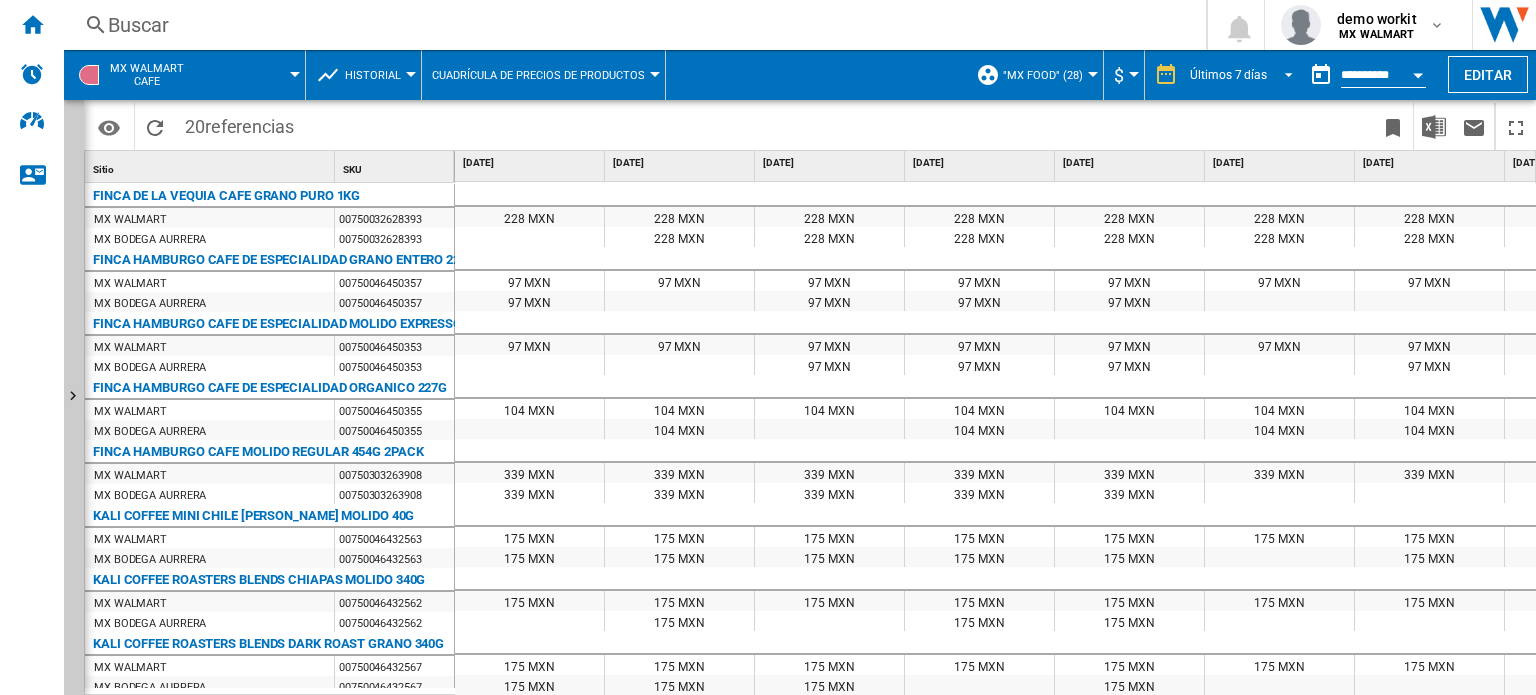 click at bounding box center (1283, 73) 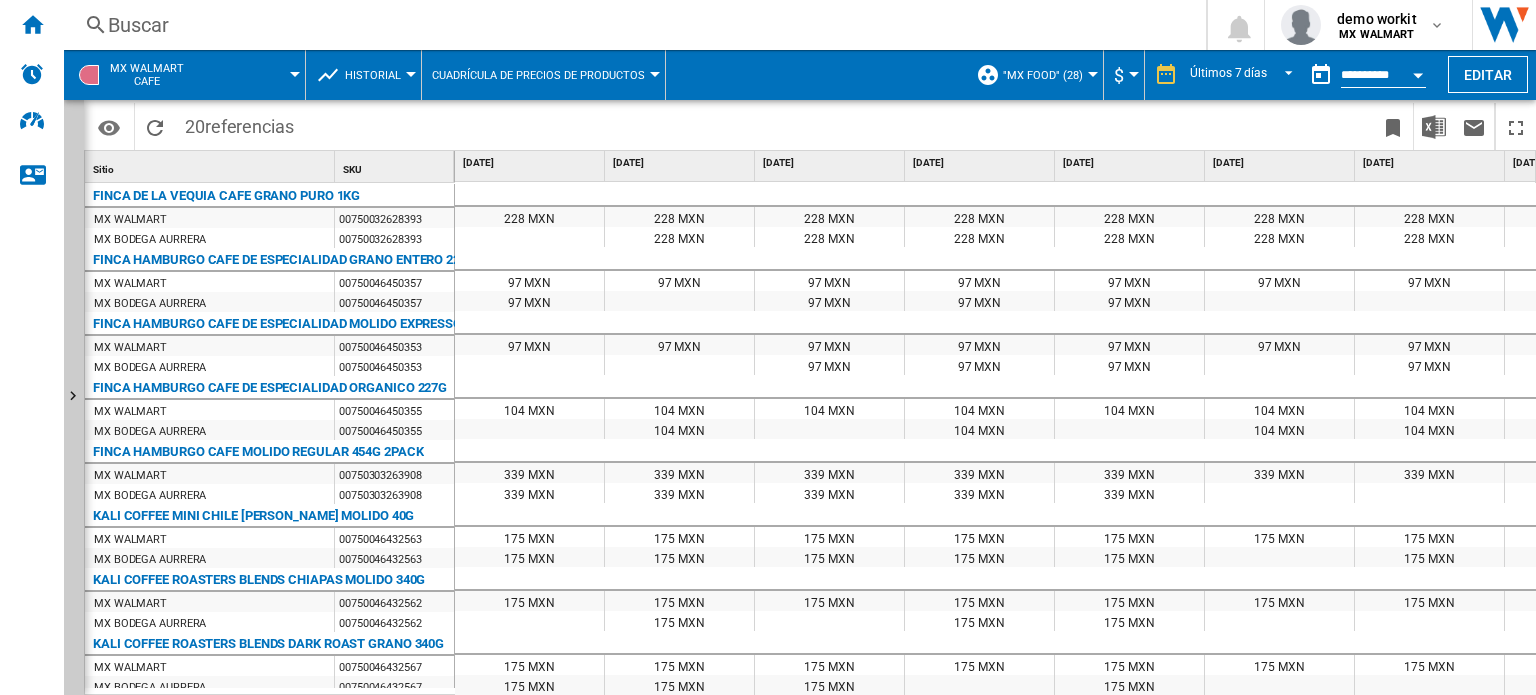 scroll, scrollTop: 29, scrollLeft: 0, axis: vertical 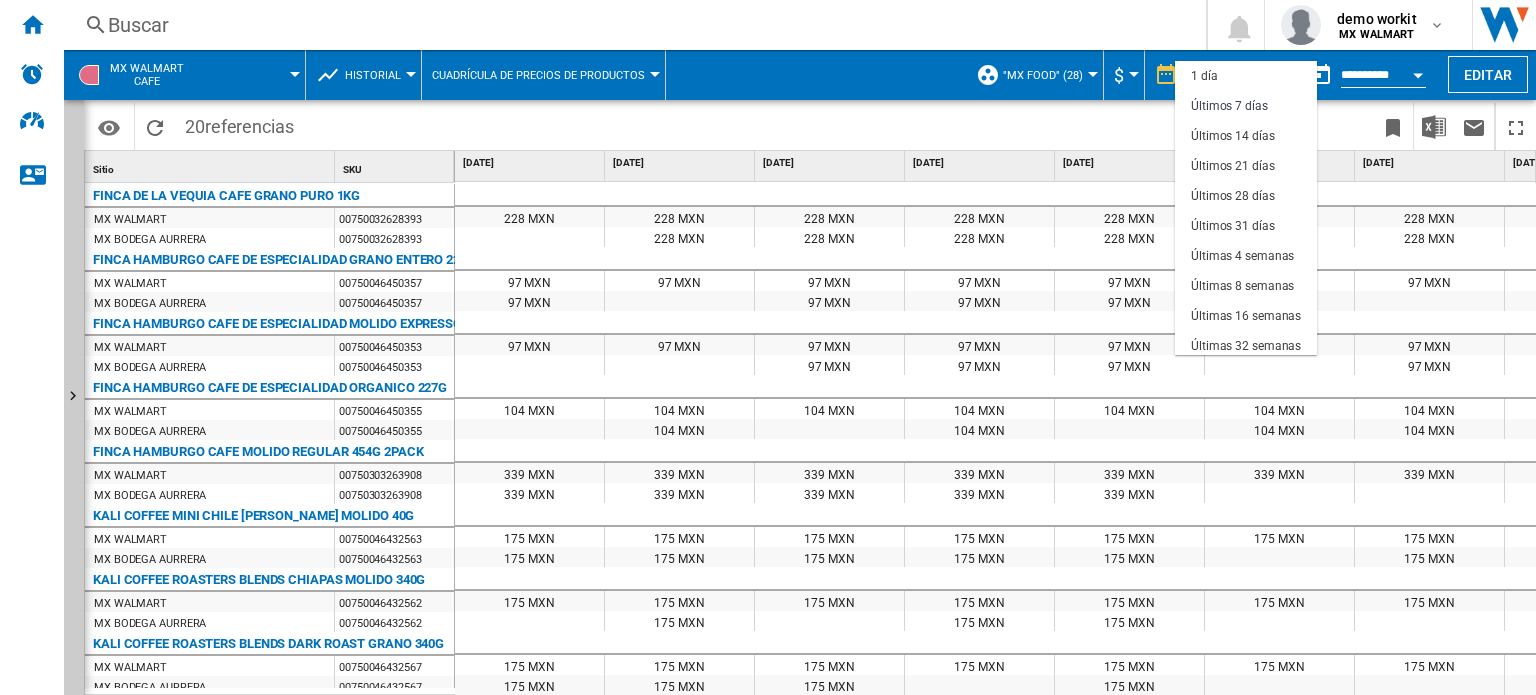 click at bounding box center [768, 347] 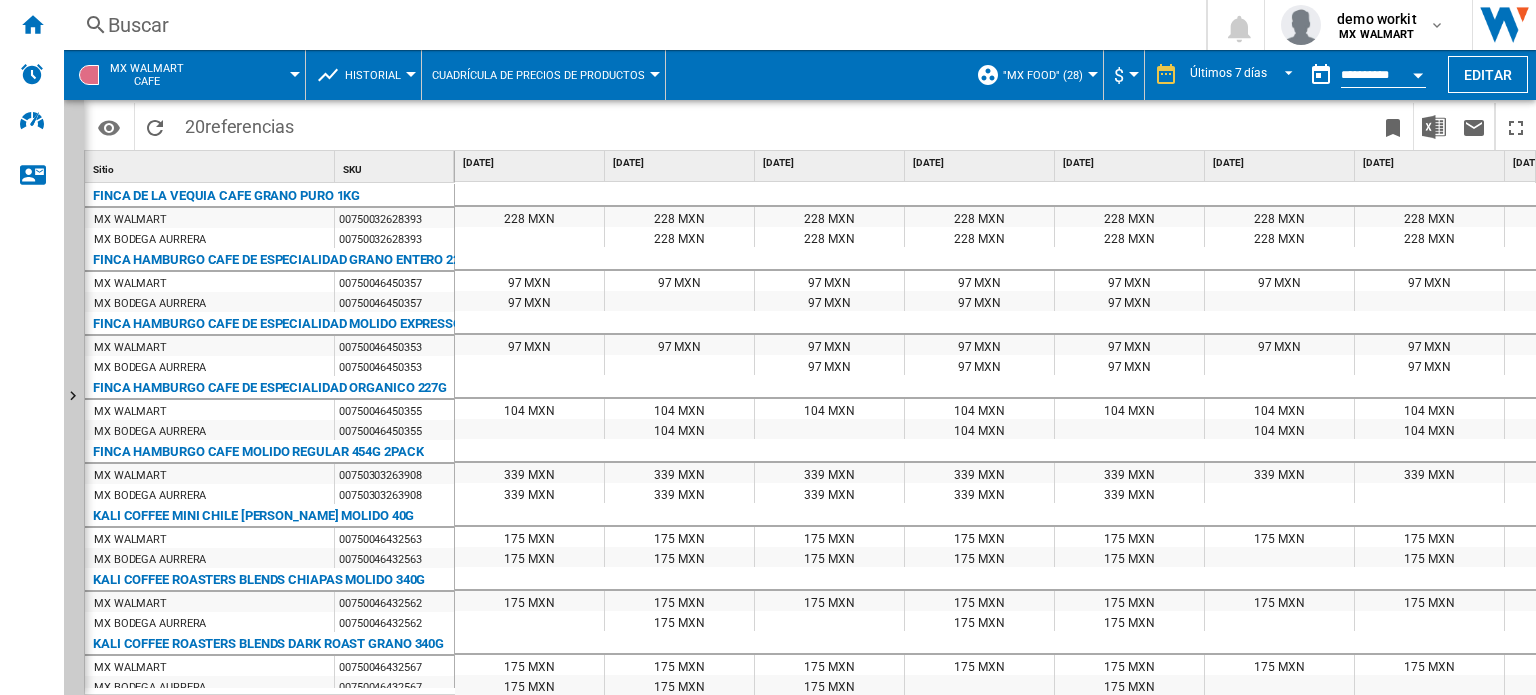 click on "Cuadrícula de precios de productos" at bounding box center [543, 75] 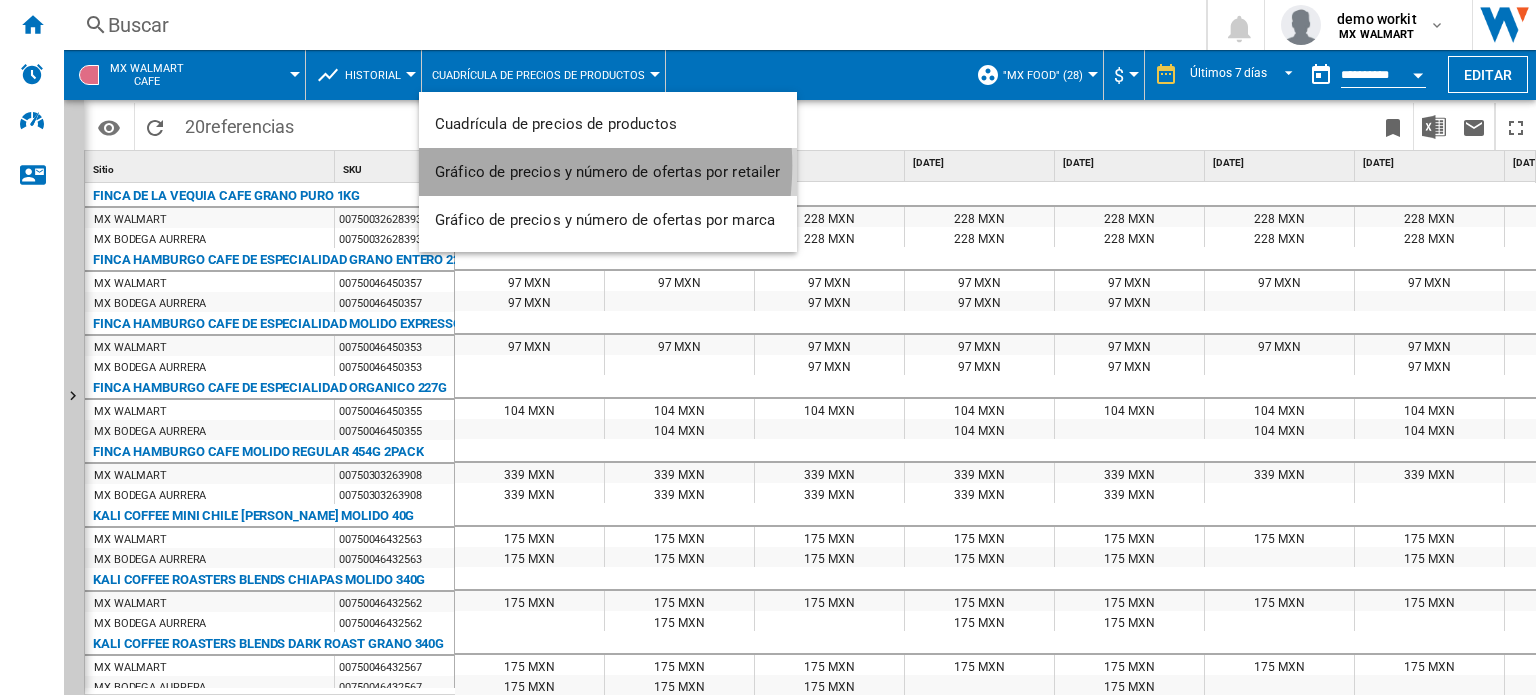 click on "Gráfico de precios y número de ofertas por retailer" at bounding box center [608, 172] 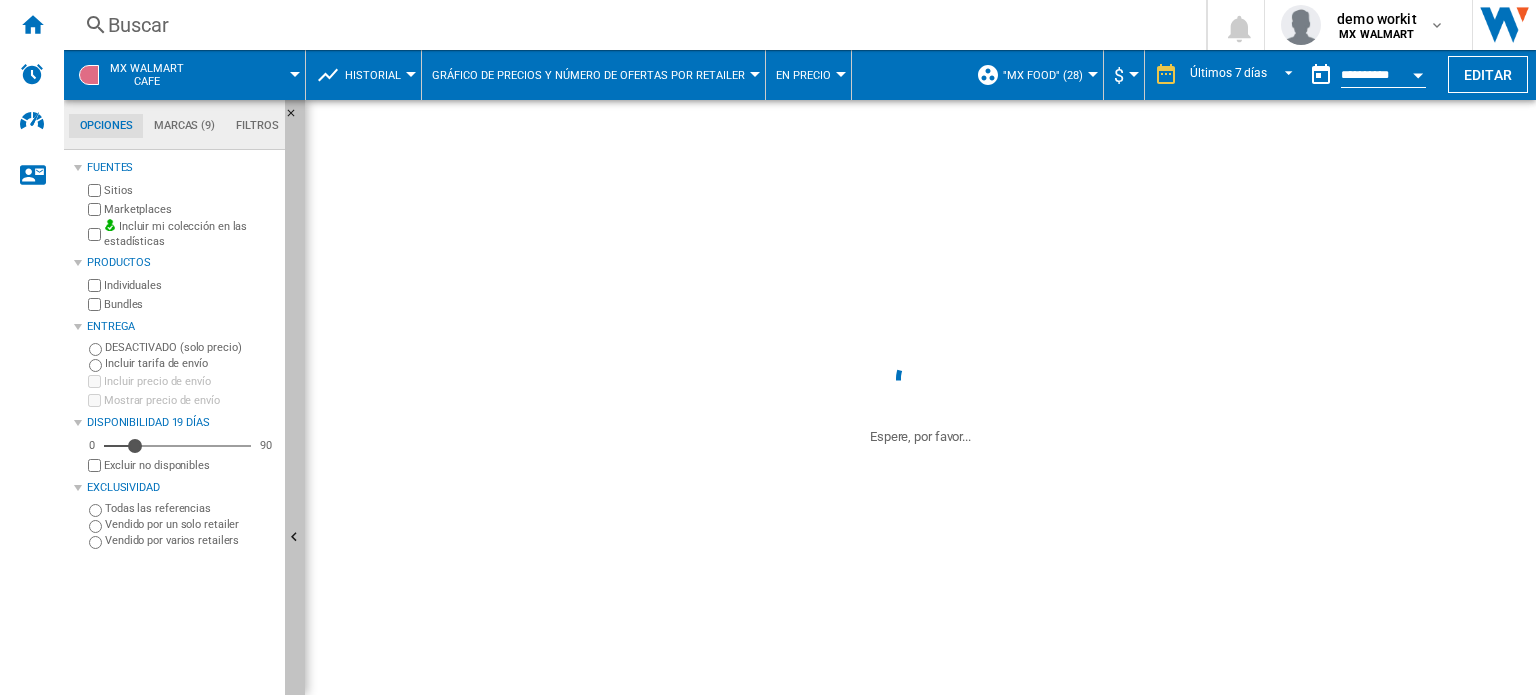 click at bounding box center [295, 538] 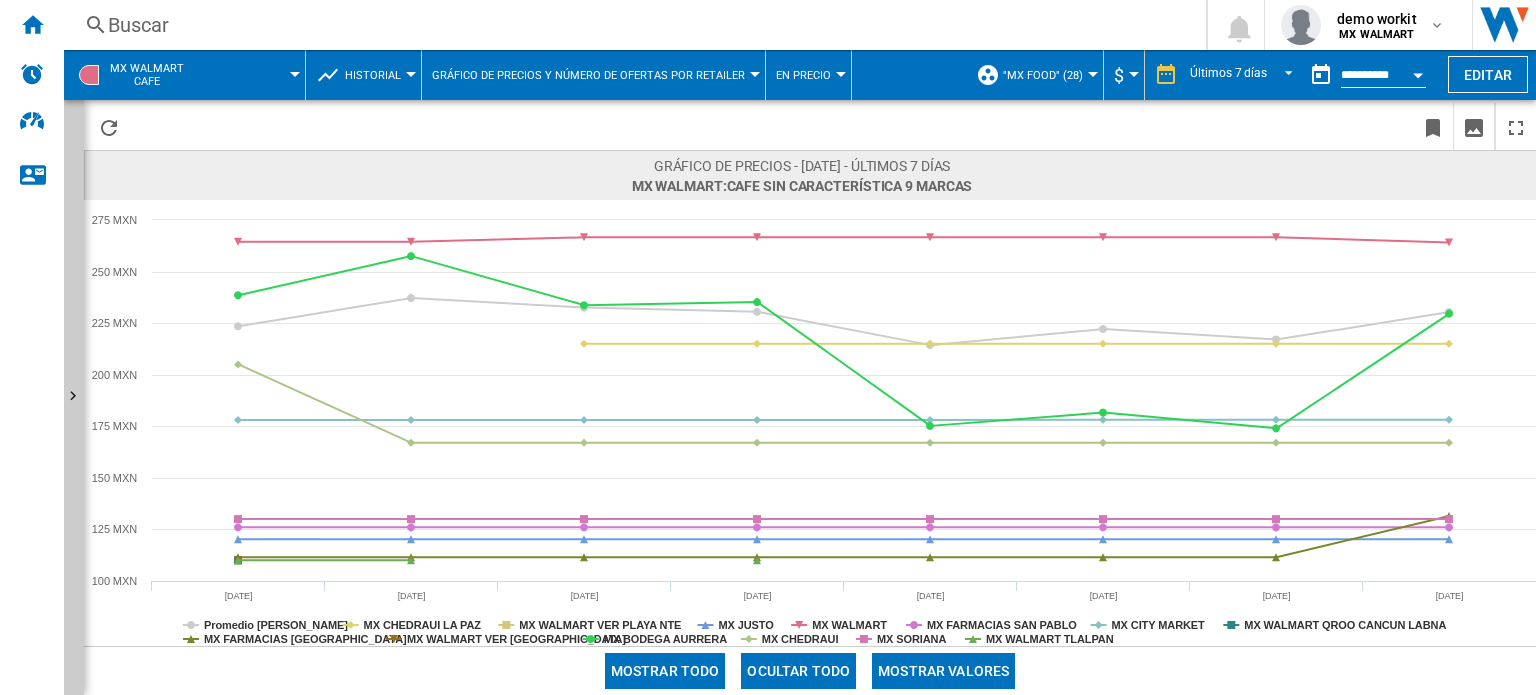 click on "Historial" at bounding box center (373, 75) 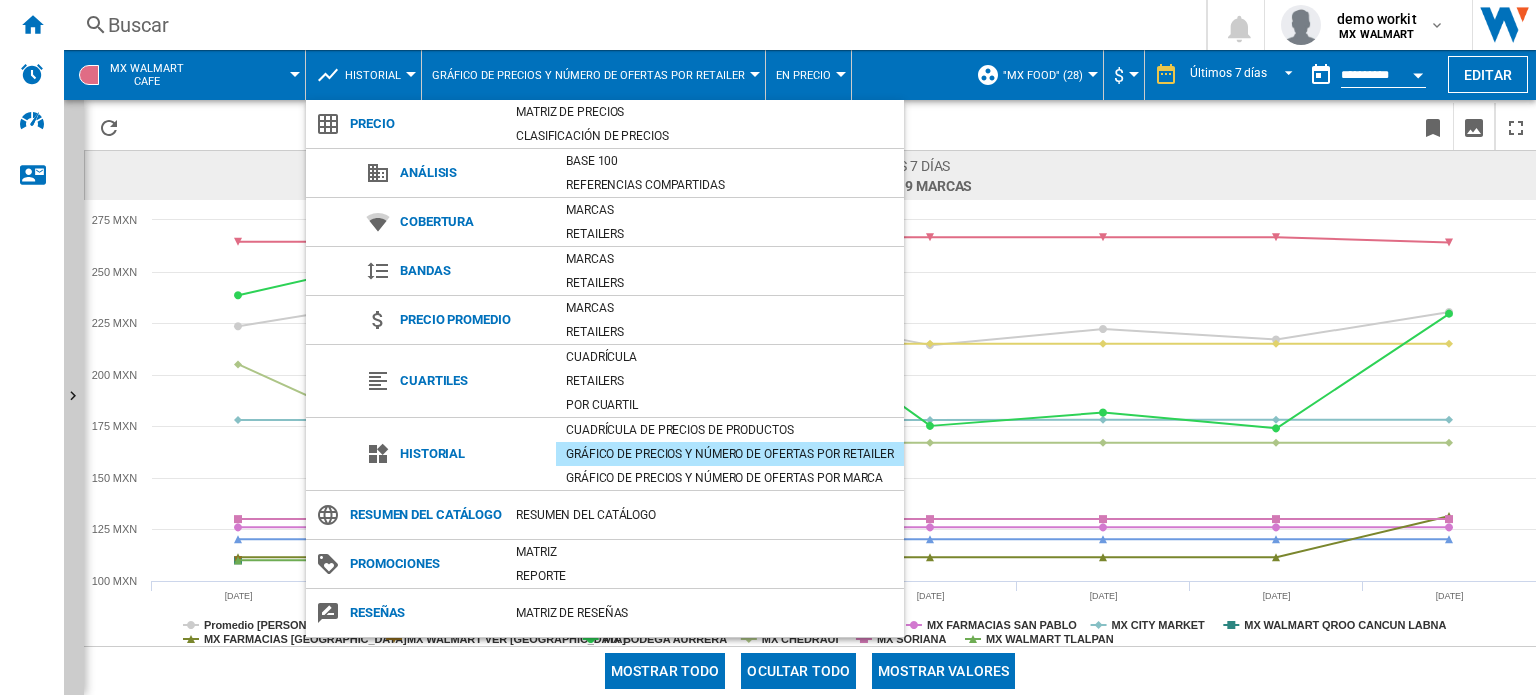 click at bounding box center (768, 347) 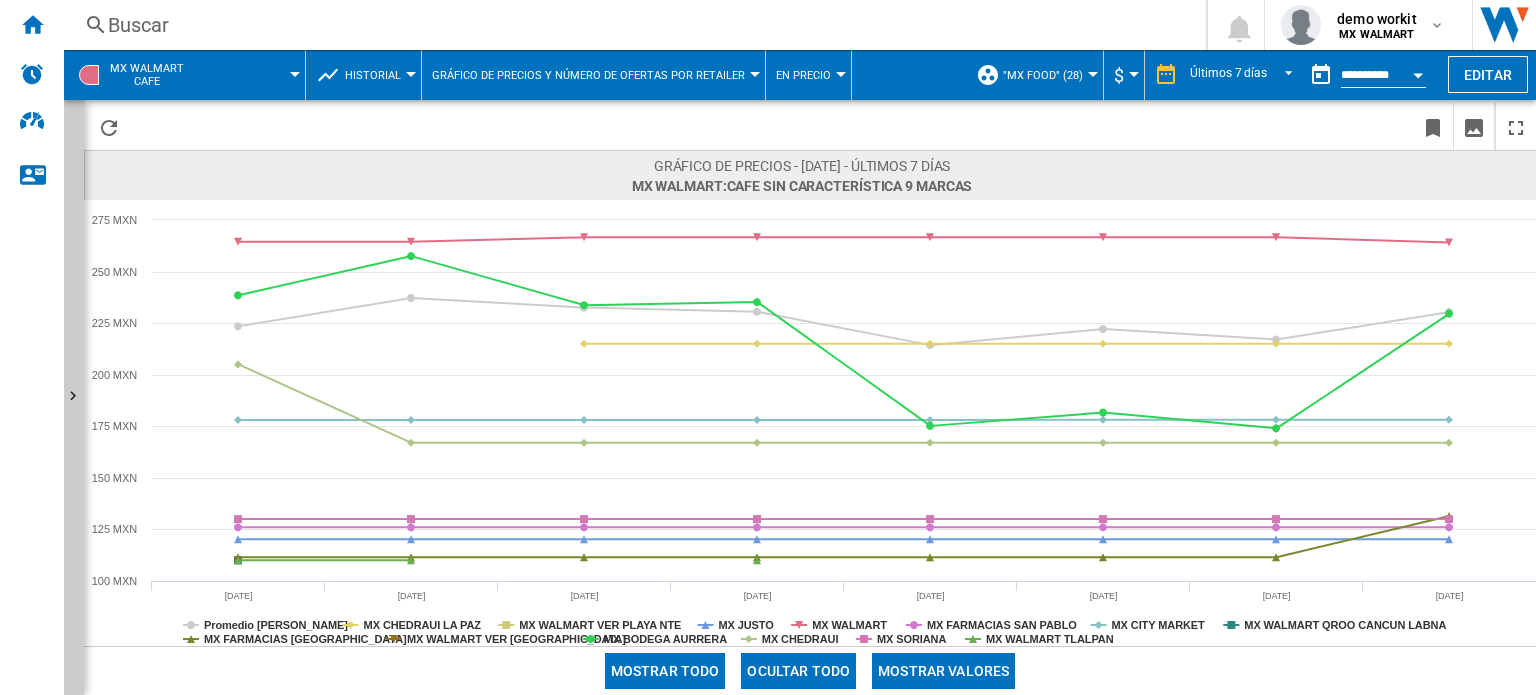 click on "Historial" at bounding box center (378, 75) 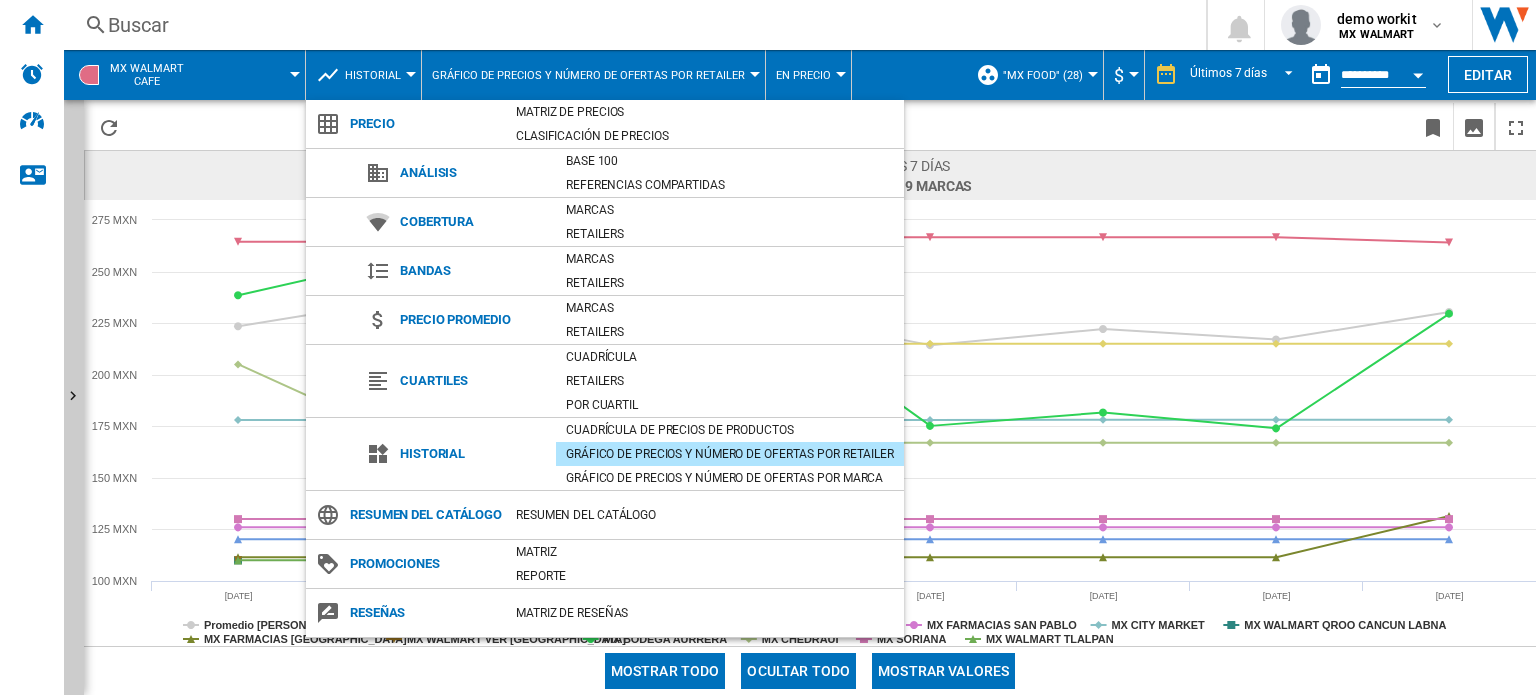 click at bounding box center [768, 347] 